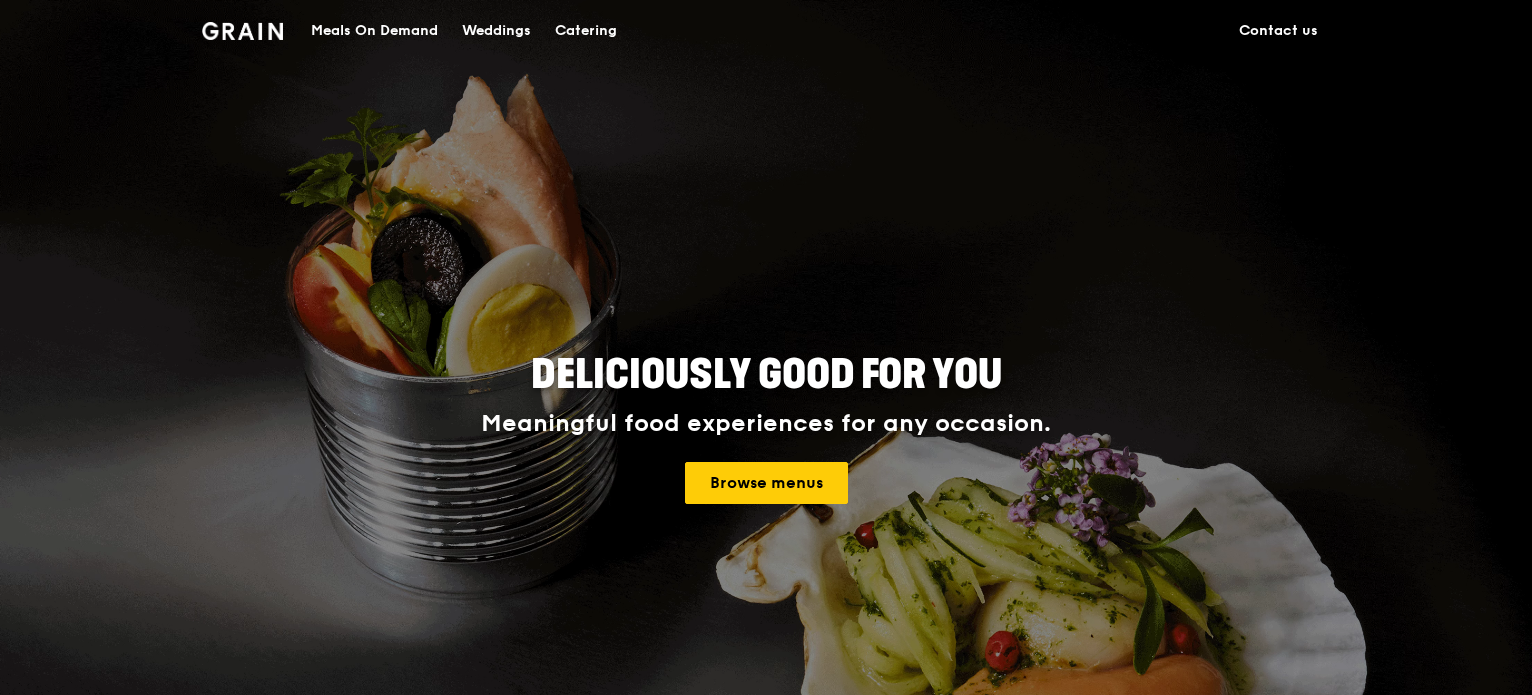 scroll, scrollTop: 0, scrollLeft: 0, axis: both 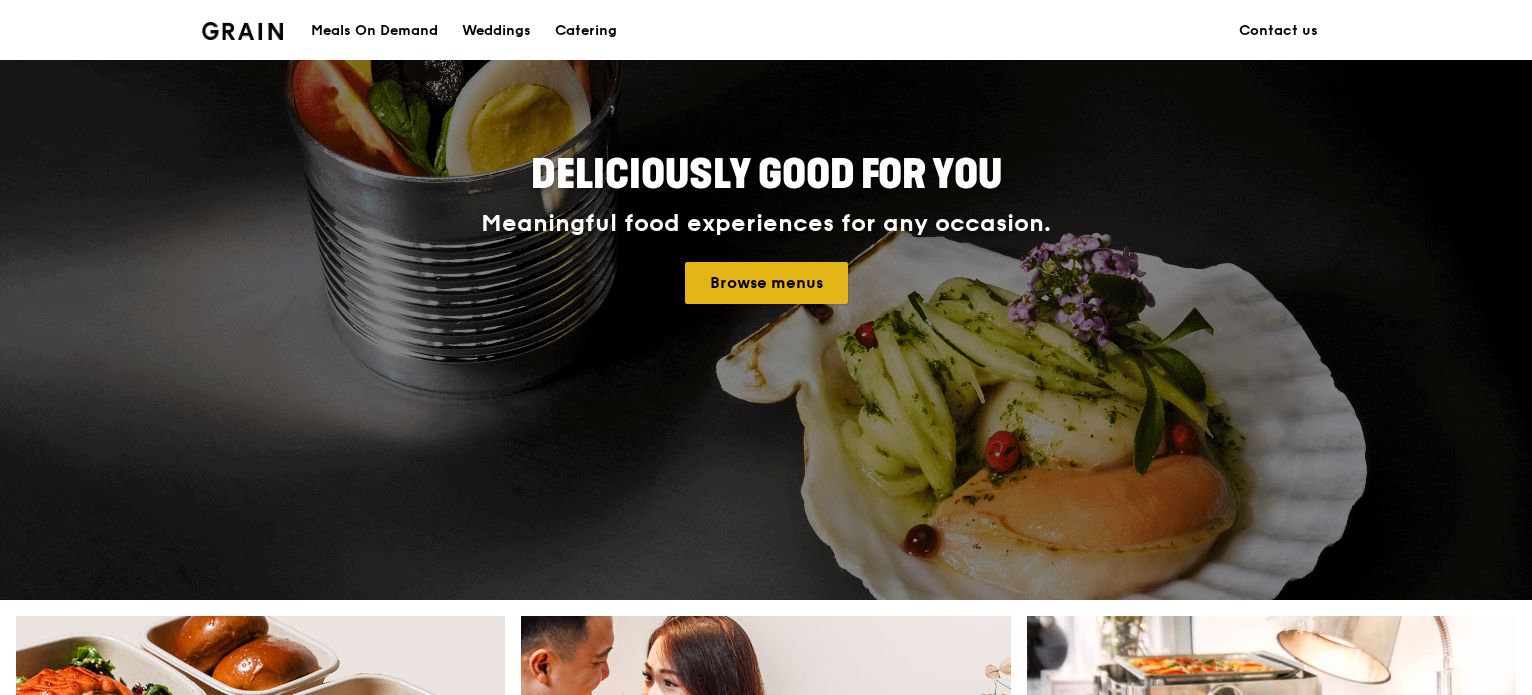 click on "Browse menus" at bounding box center (766, 283) 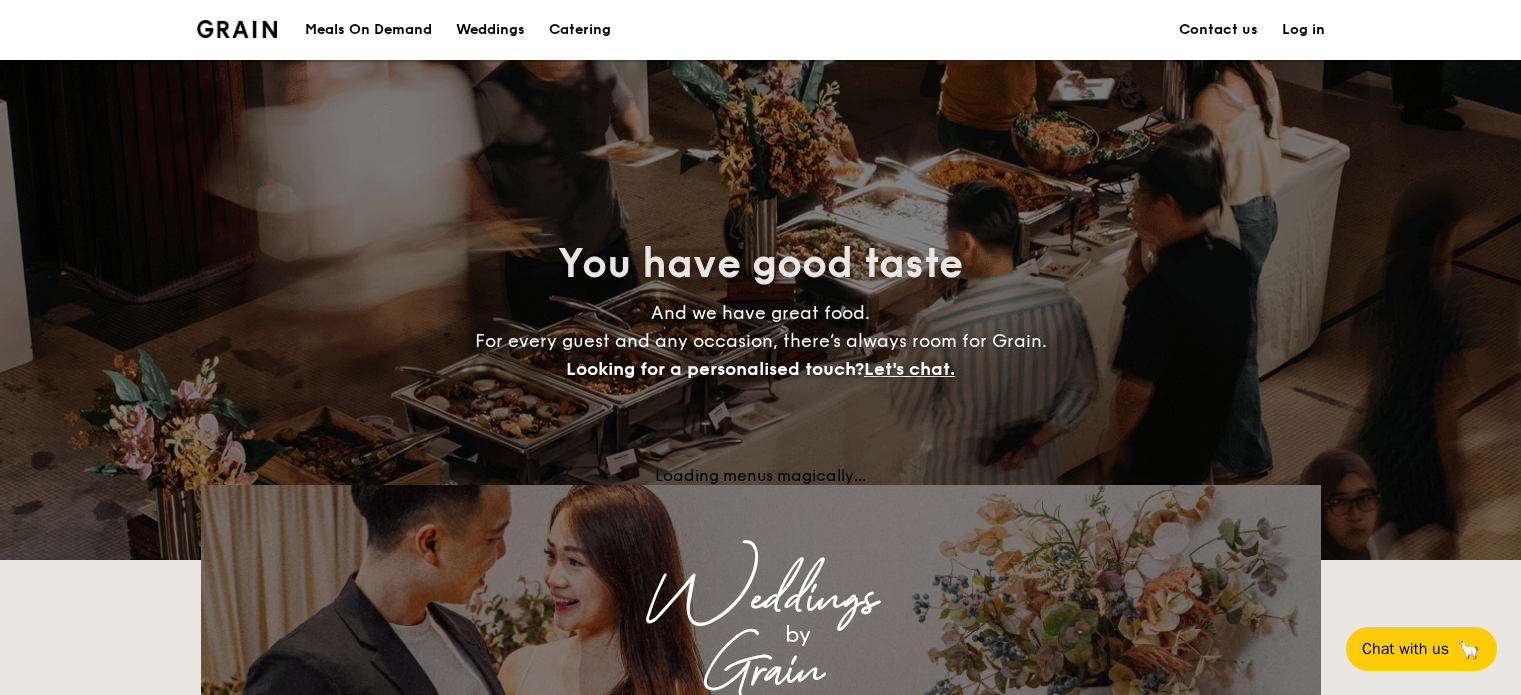 scroll, scrollTop: 300, scrollLeft: 0, axis: vertical 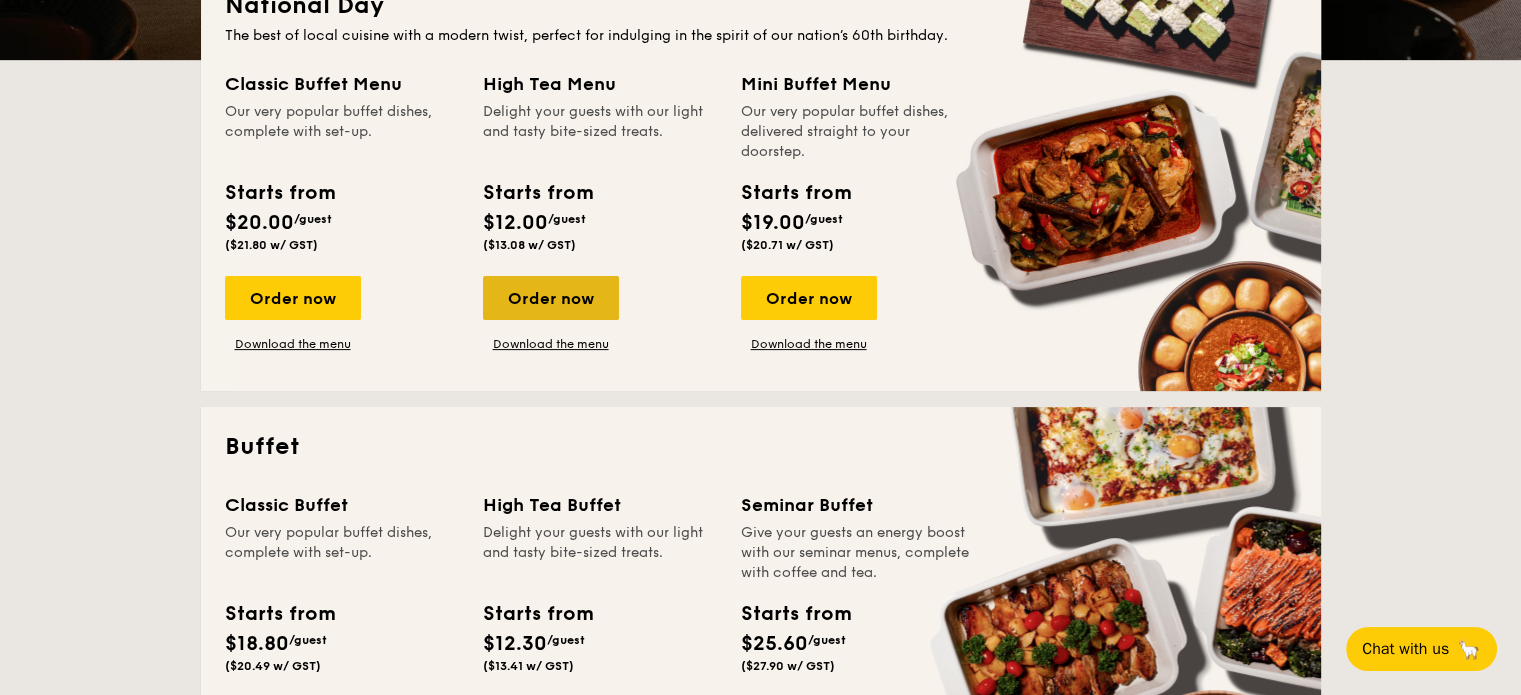 click on "Order now" at bounding box center (551, 298) 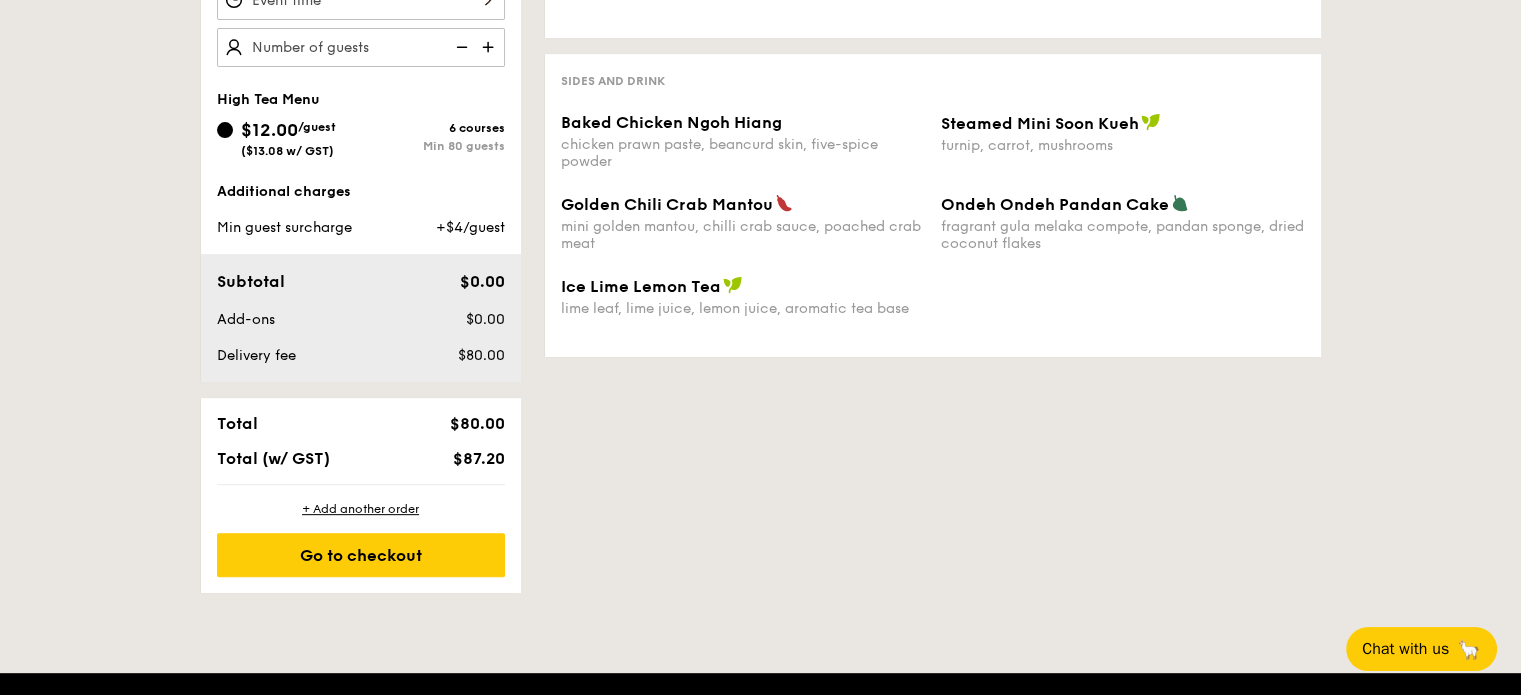 scroll, scrollTop: 700, scrollLeft: 0, axis: vertical 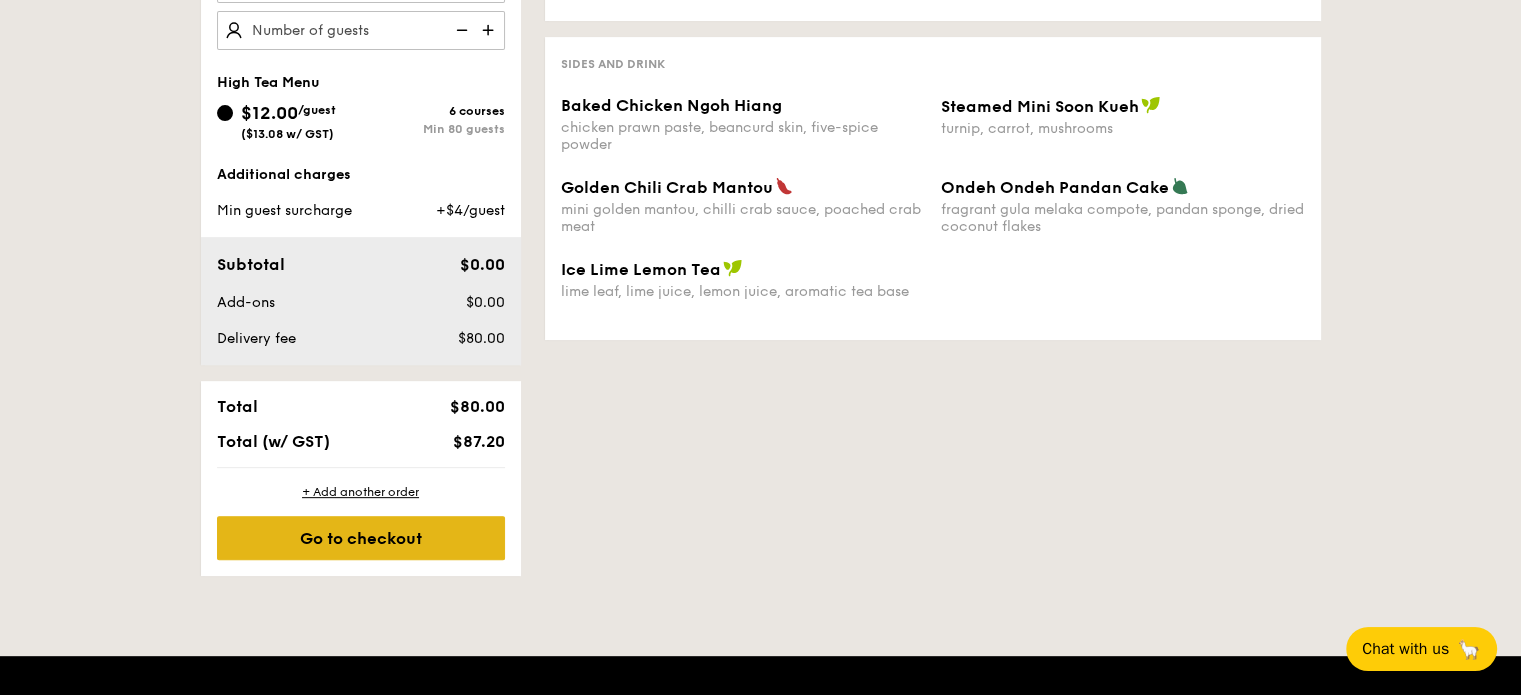 click on "Go to checkout" at bounding box center (361, 538) 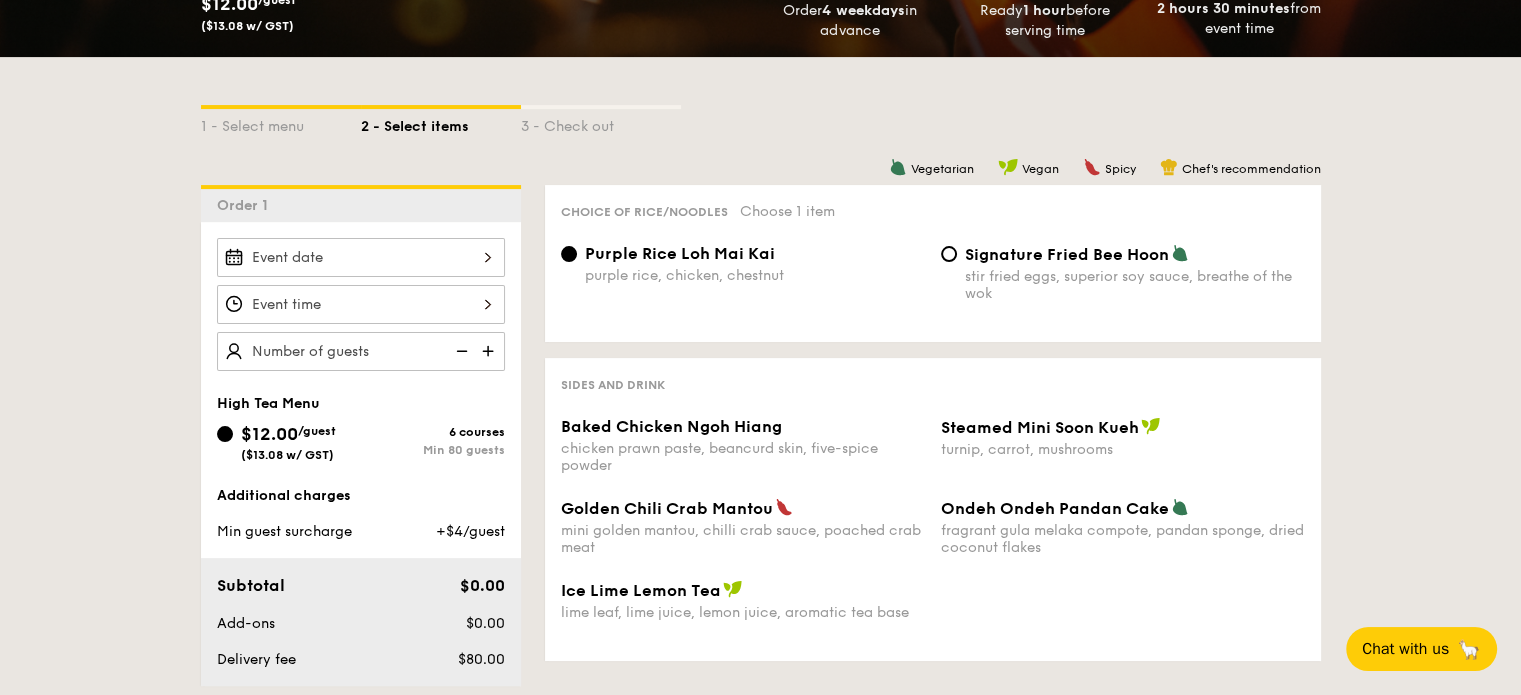 scroll, scrollTop: 500, scrollLeft: 0, axis: vertical 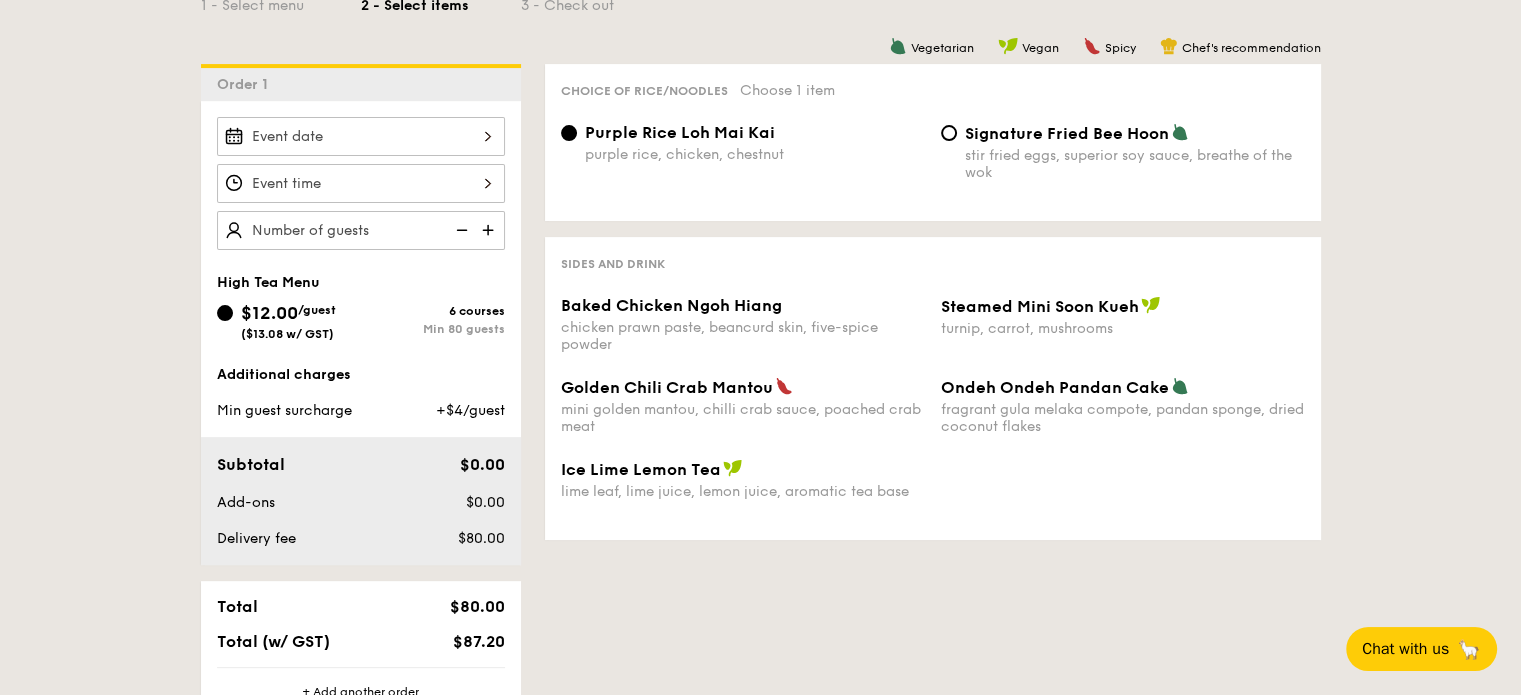 click on "Baked Chicken Ngoh Hiang chicken prawn paste, beancurd skin, five-spice powder" at bounding box center [743, 324] 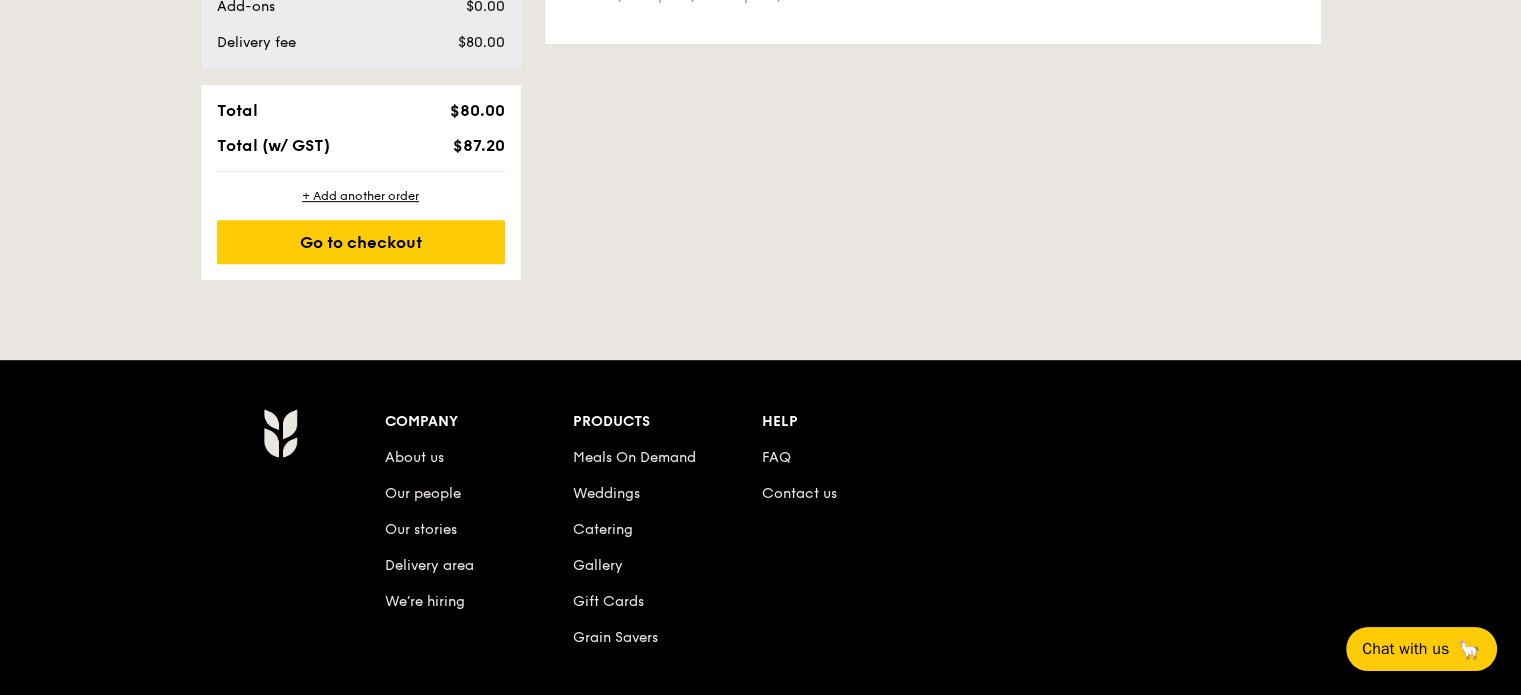 scroll, scrollTop: 1000, scrollLeft: 0, axis: vertical 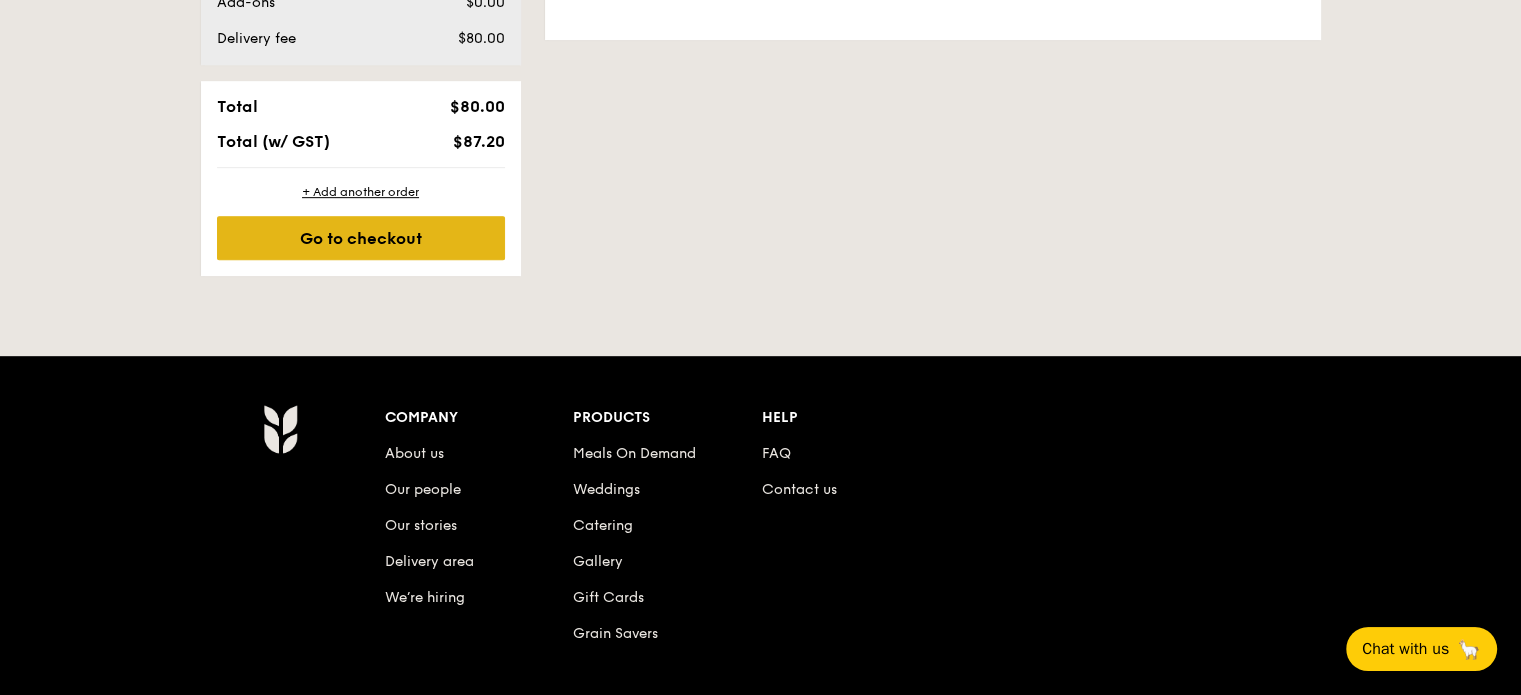 click on "Go to checkout" at bounding box center [361, 238] 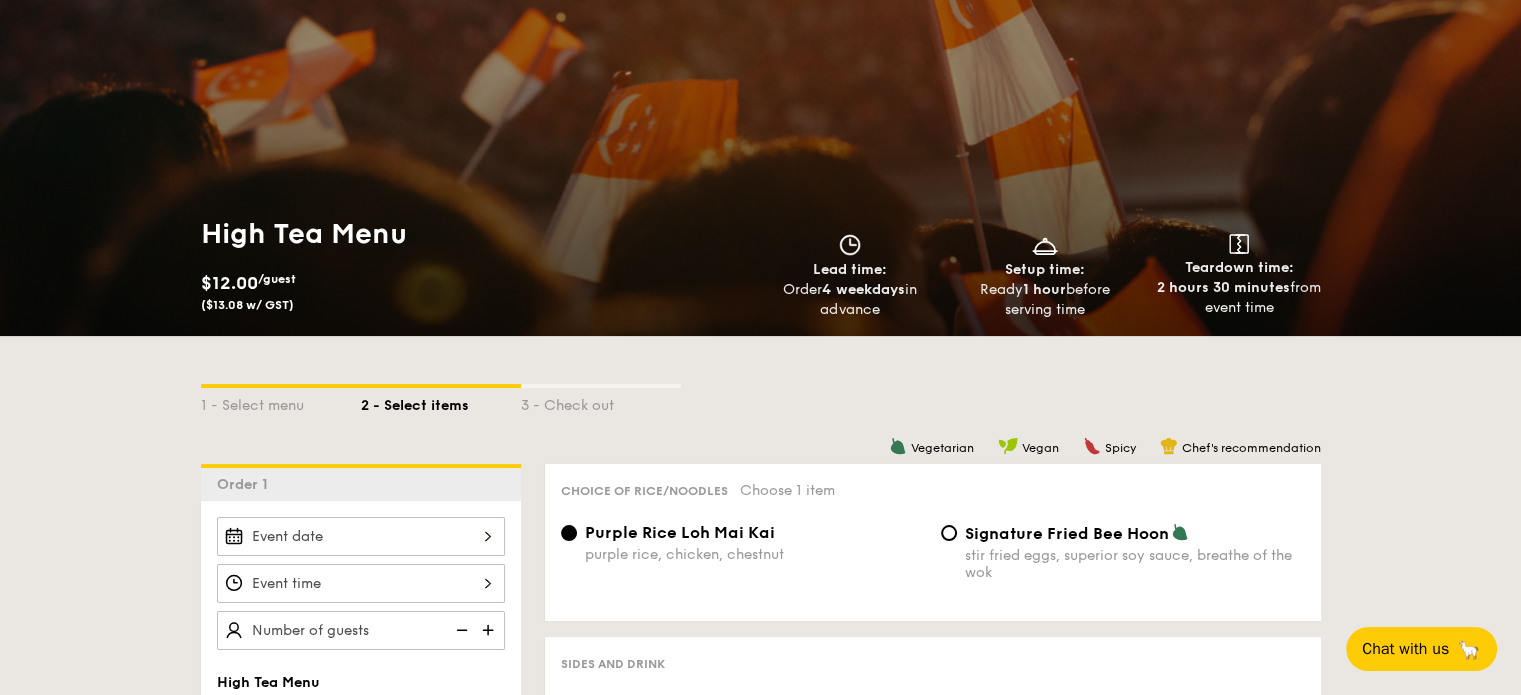 scroll, scrollTop: 400, scrollLeft: 0, axis: vertical 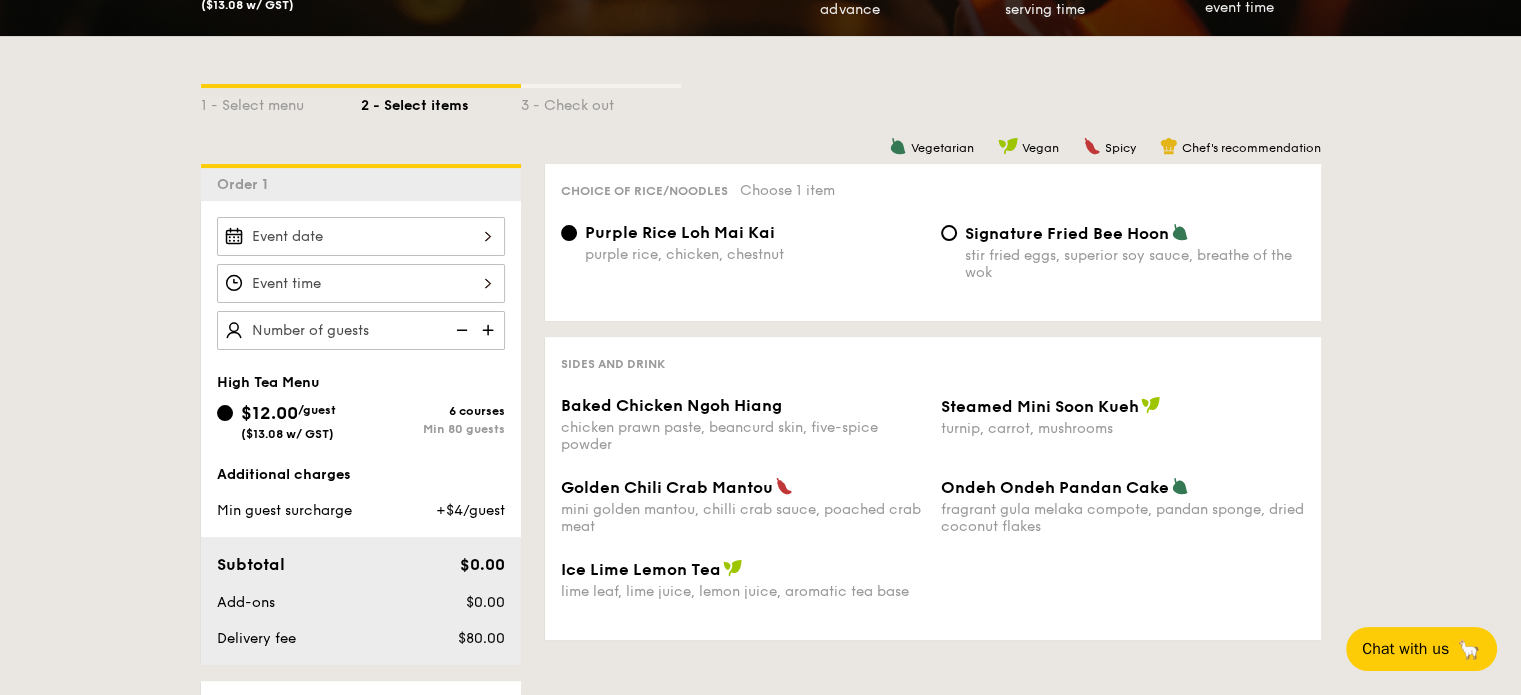 click at bounding box center [361, 236] 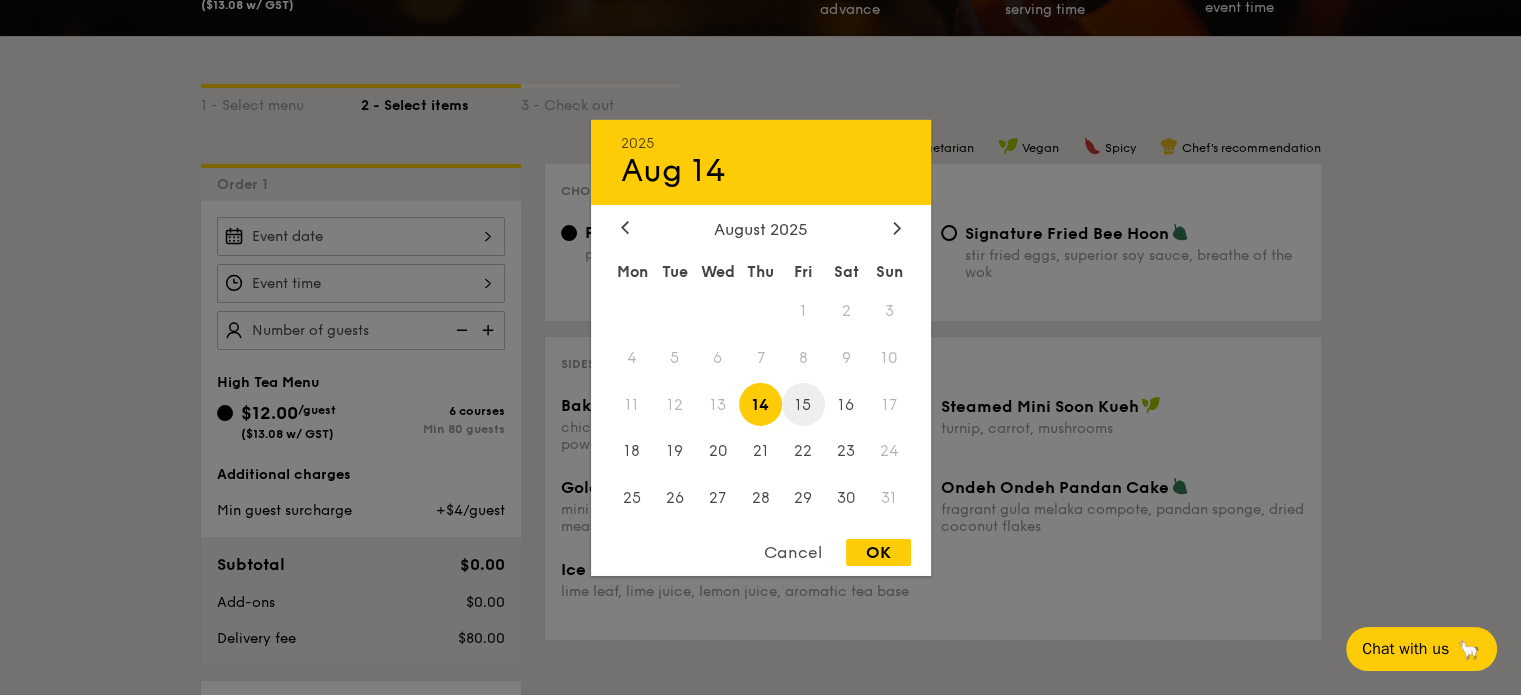 click on "15" at bounding box center (803, 404) 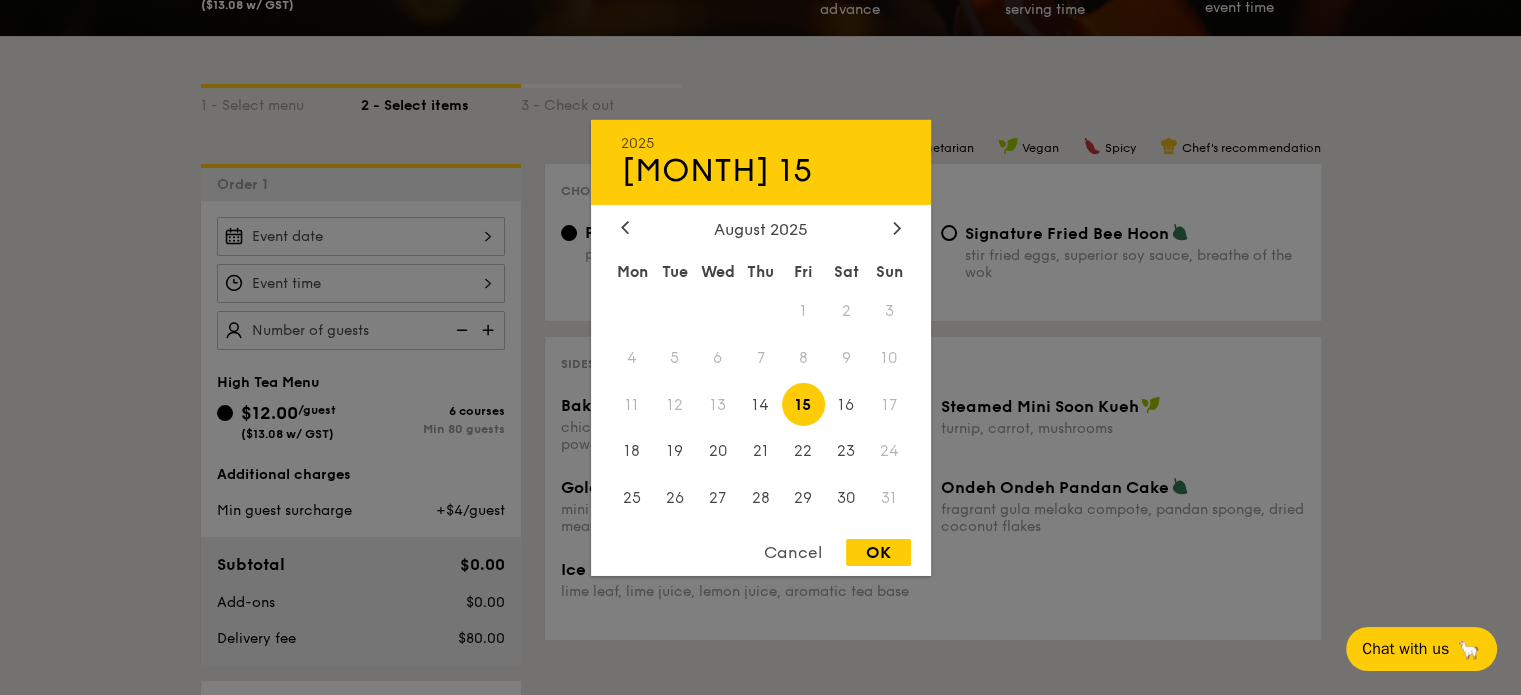 click at bounding box center [760, 347] 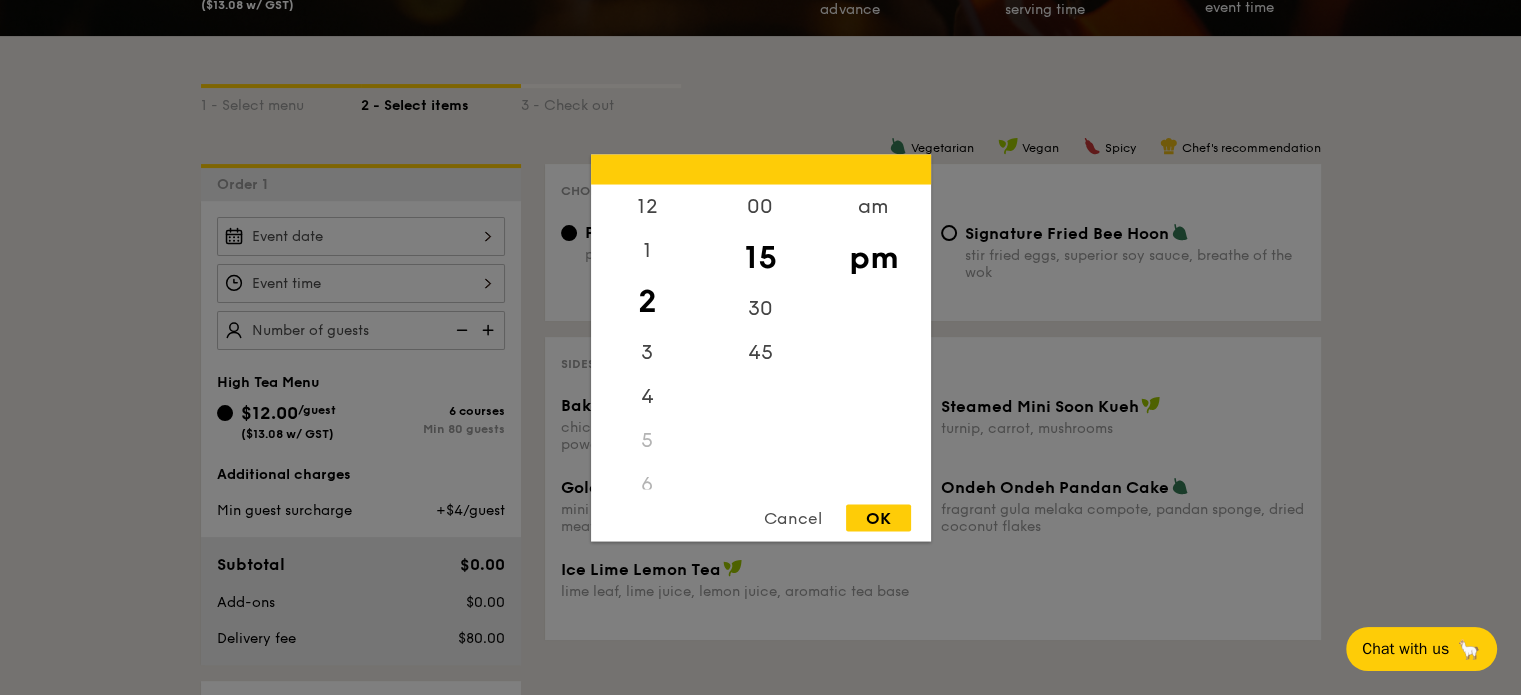 click on "12 1 2 3 4 5 6 7 8 9 10 11   00 15 30 45   am   pm   Cancel   OK" at bounding box center (361, 283) 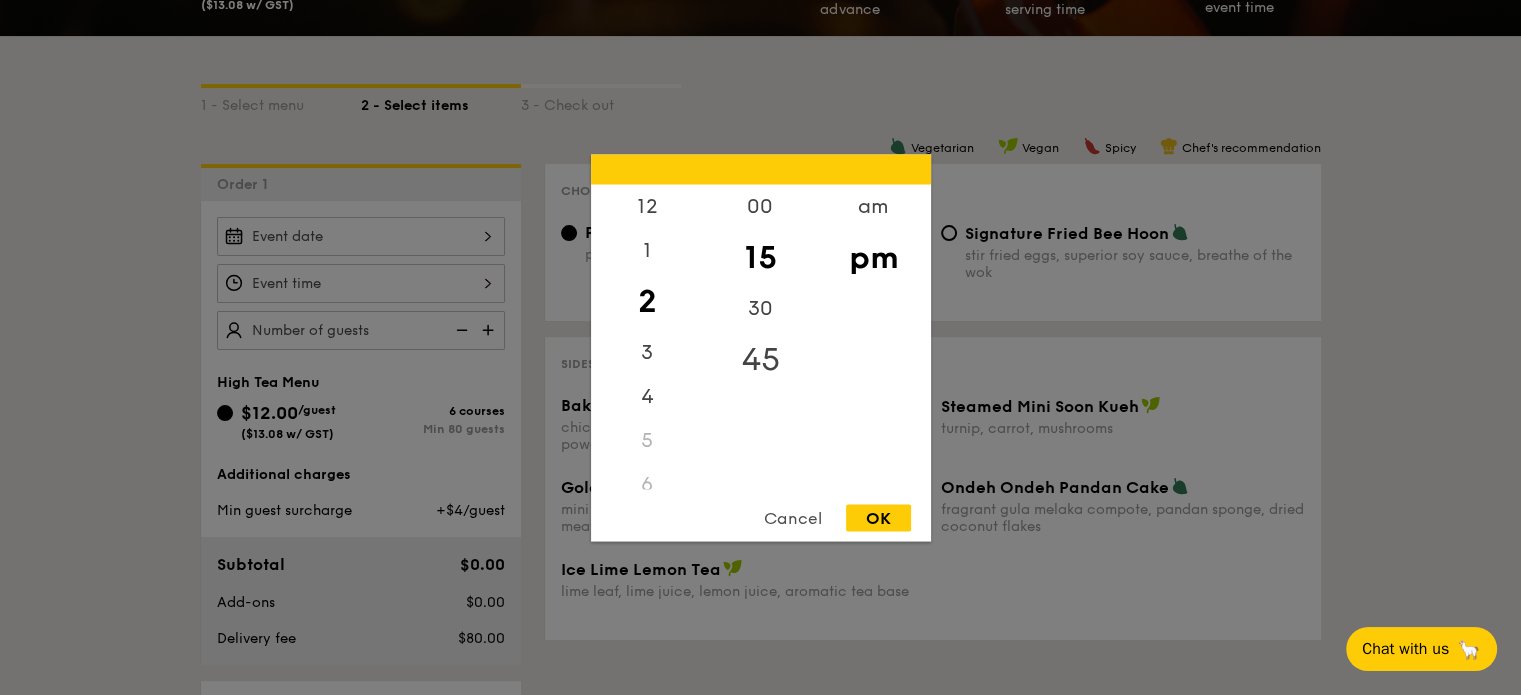 click on "45" at bounding box center (760, 359) 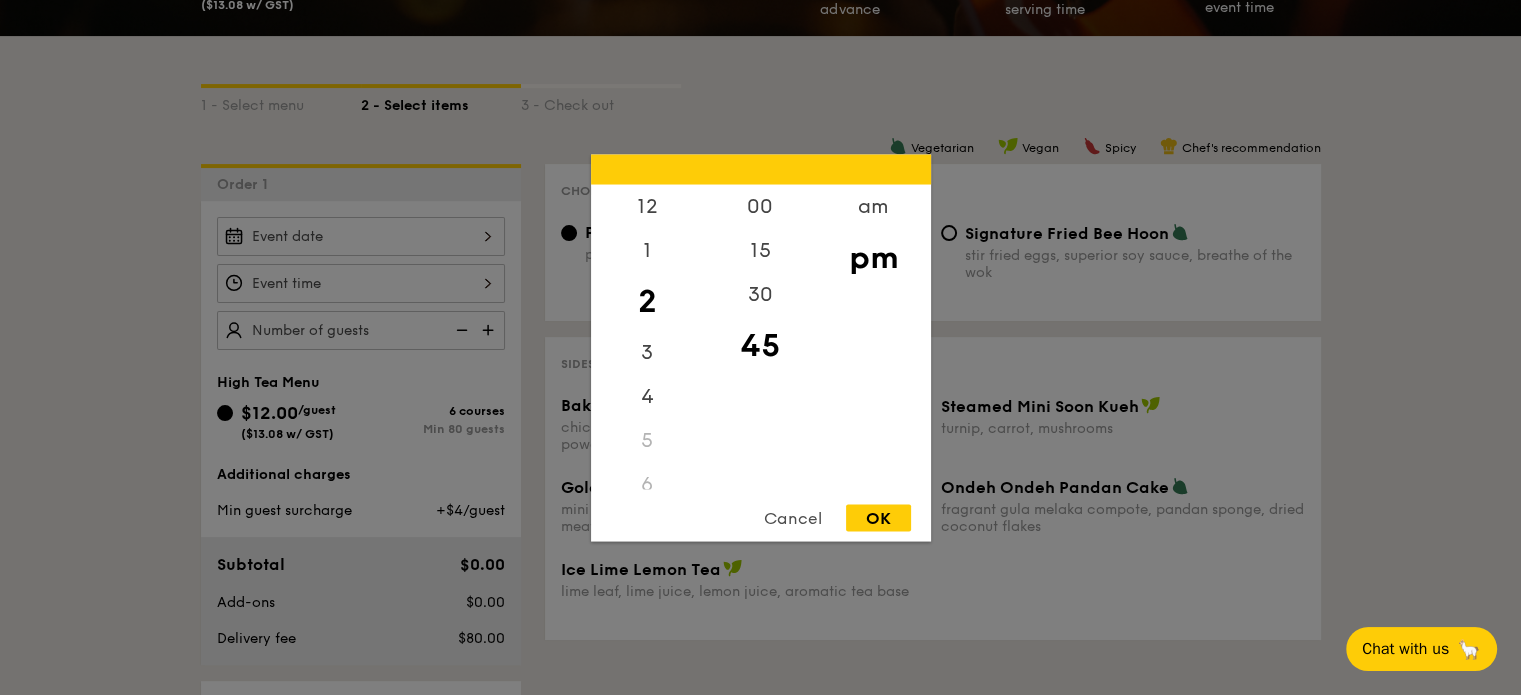 click on "OK" at bounding box center [878, 517] 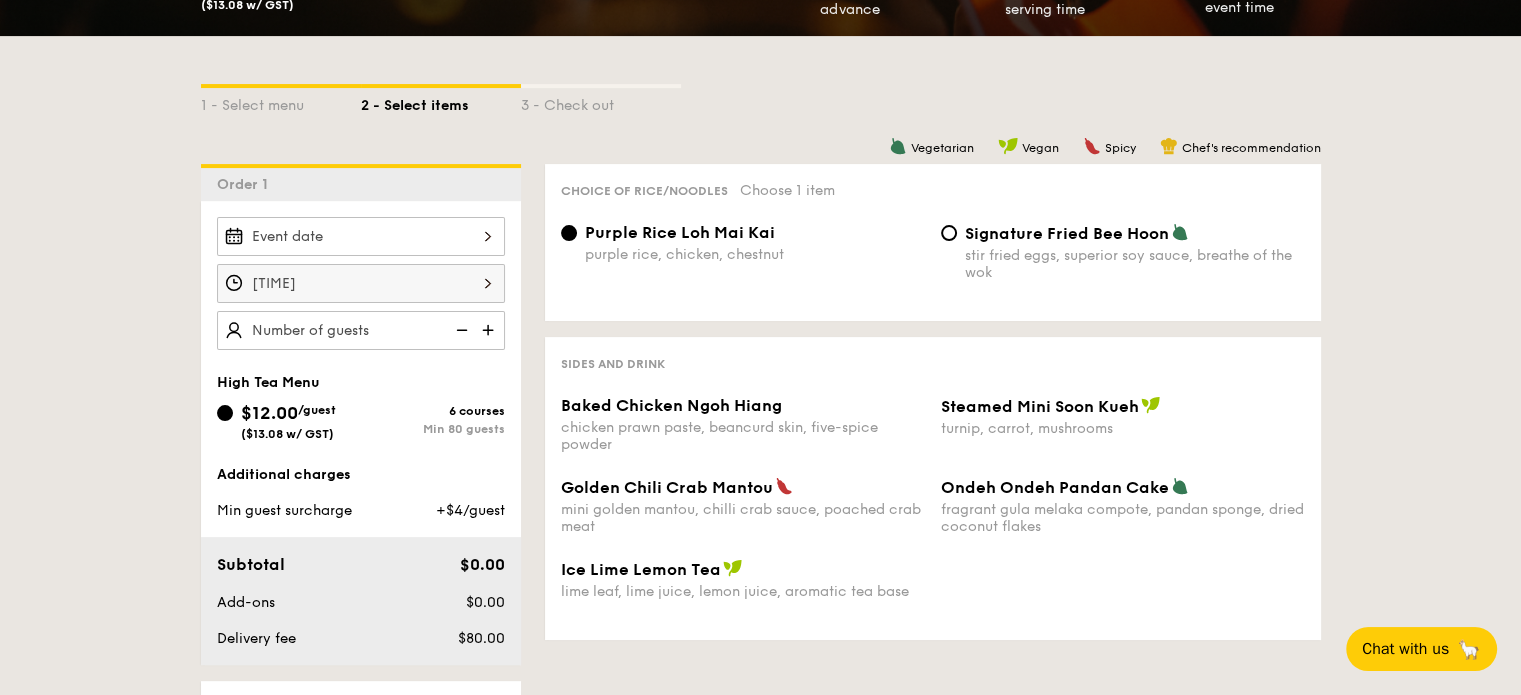 click at bounding box center (361, 236) 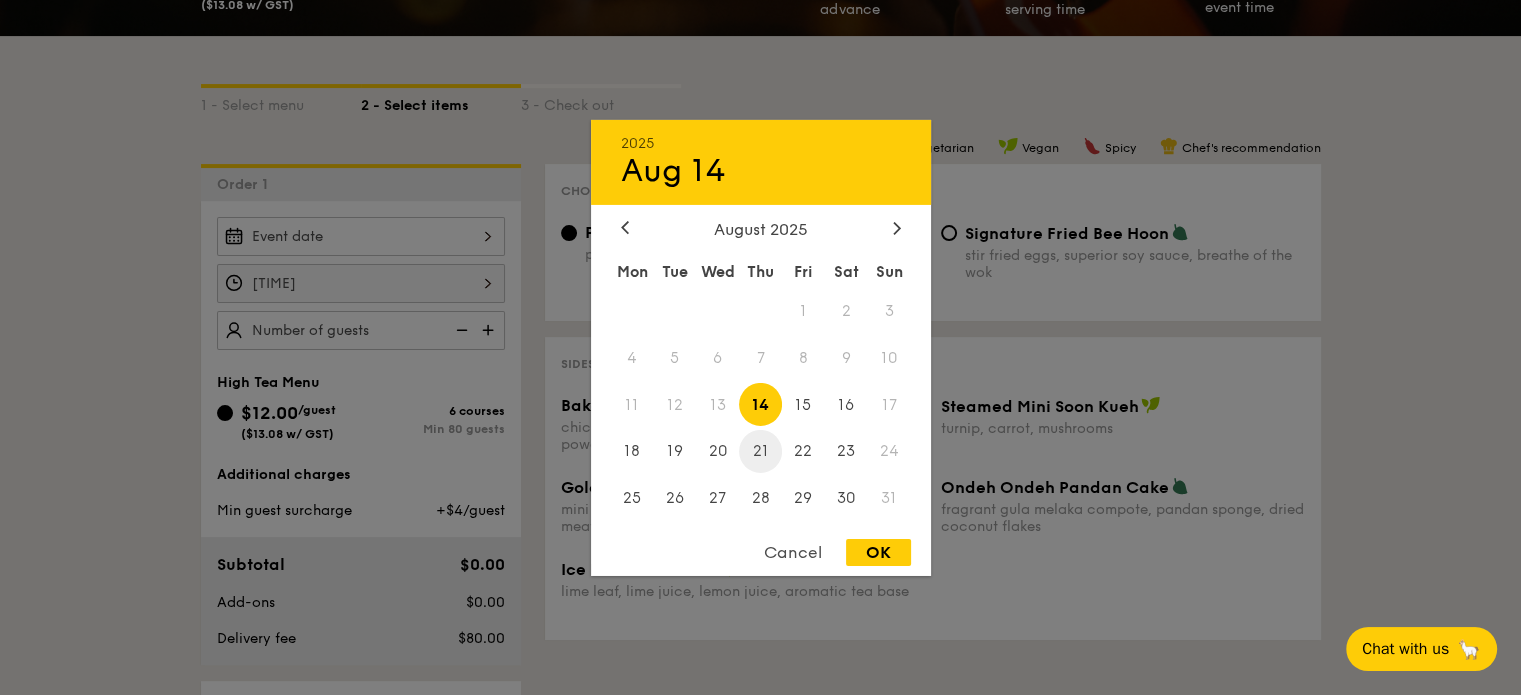 click on "21" at bounding box center [760, 451] 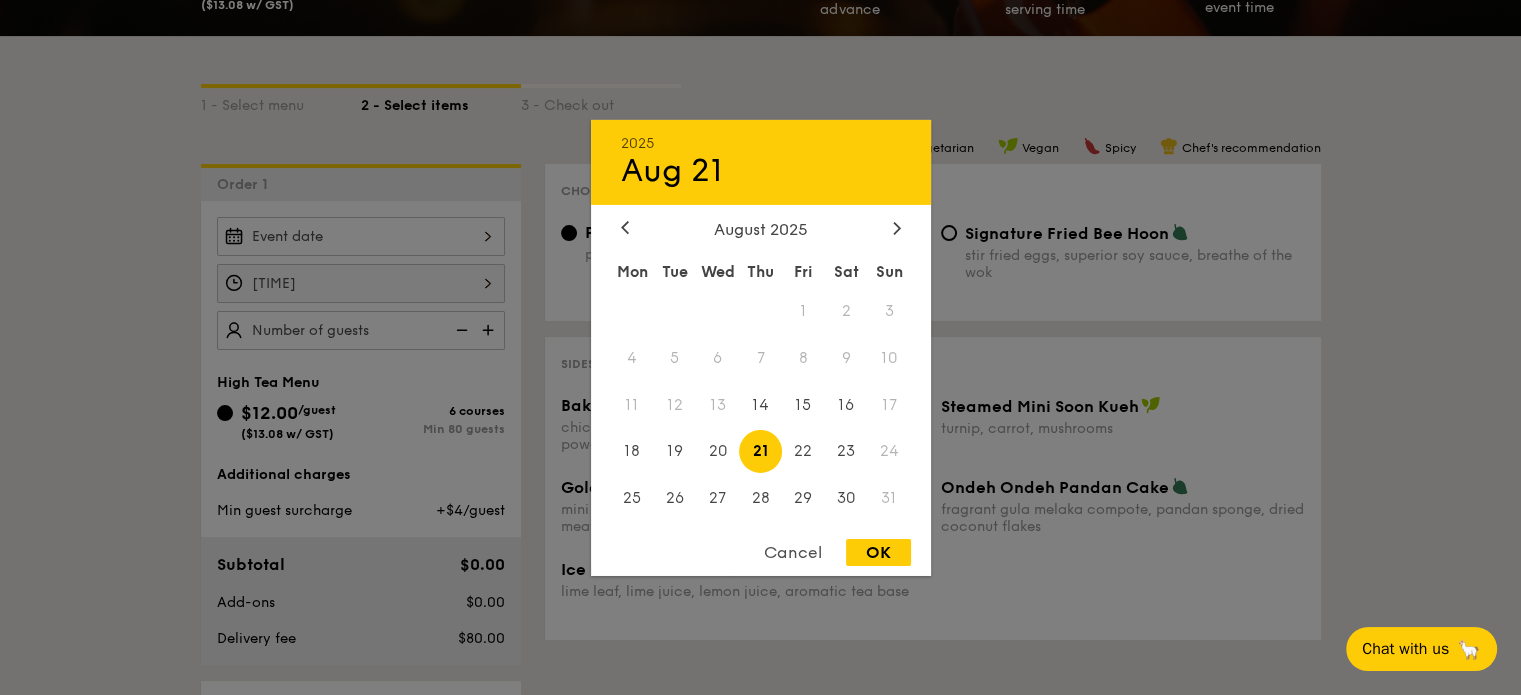 click on "OK" at bounding box center (878, 552) 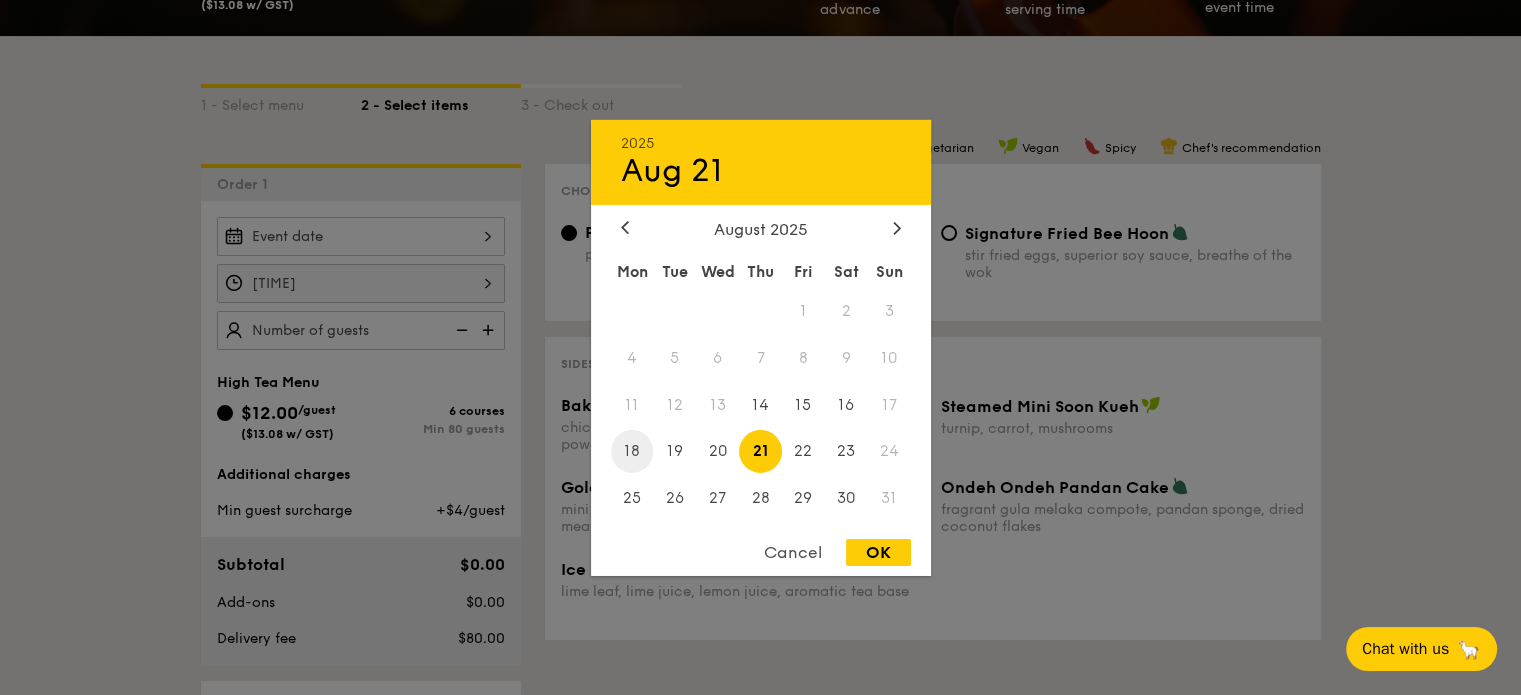 type on "Aug 21, 2025" 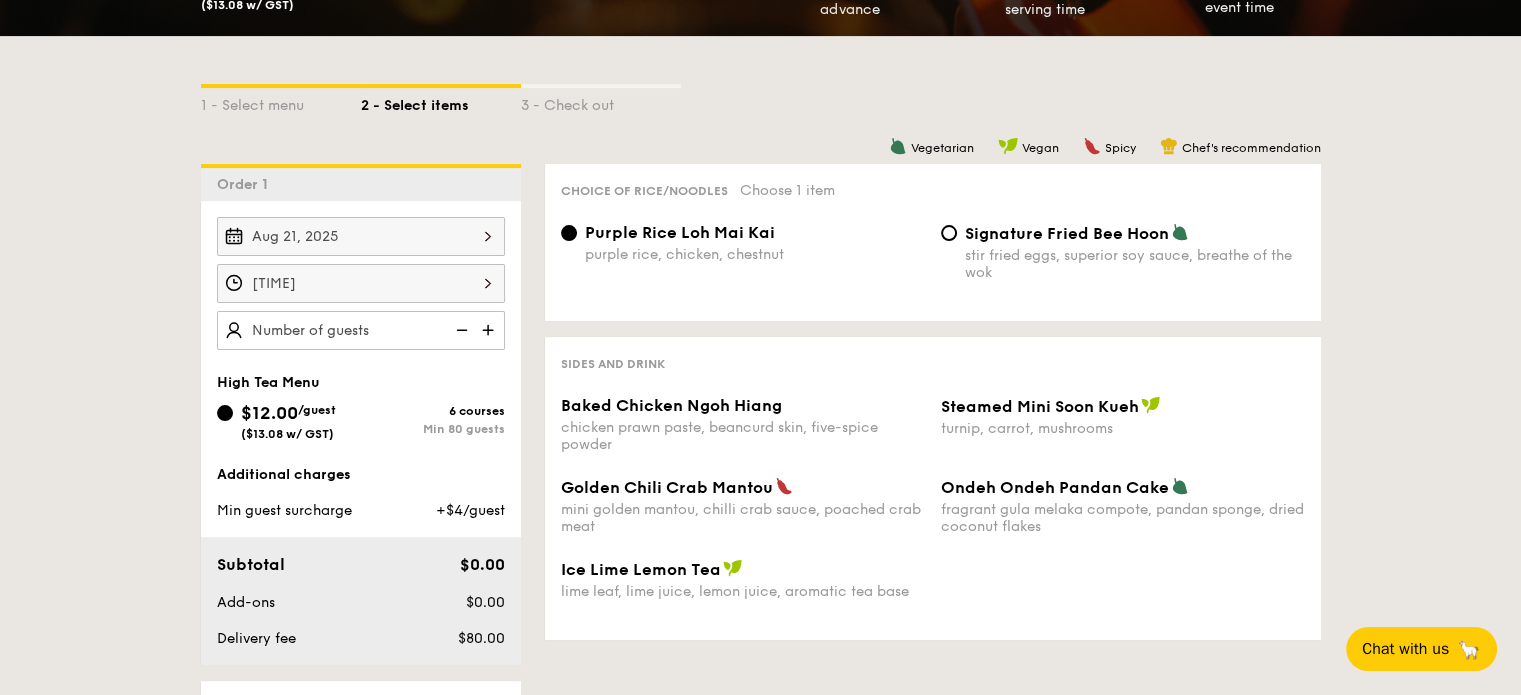 click at bounding box center [490, 330] 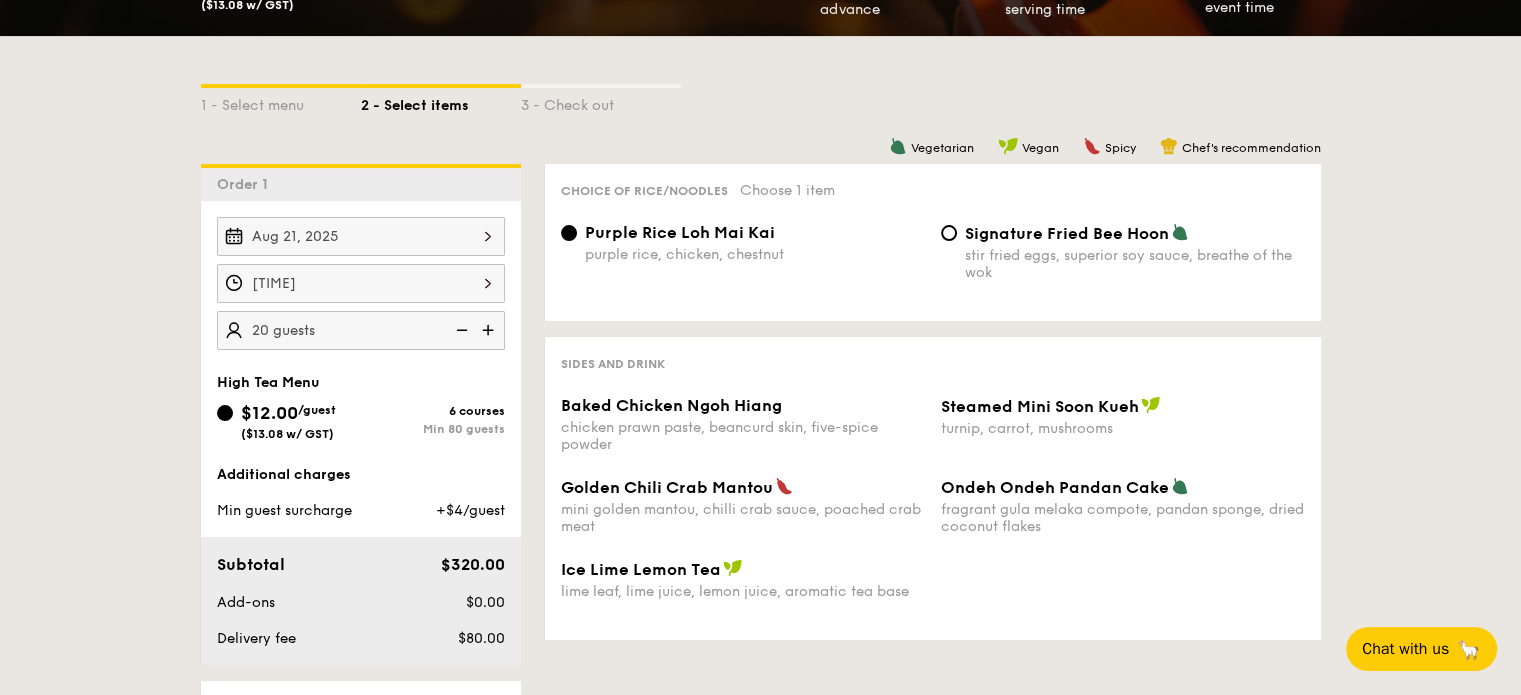click at bounding box center [490, 330] 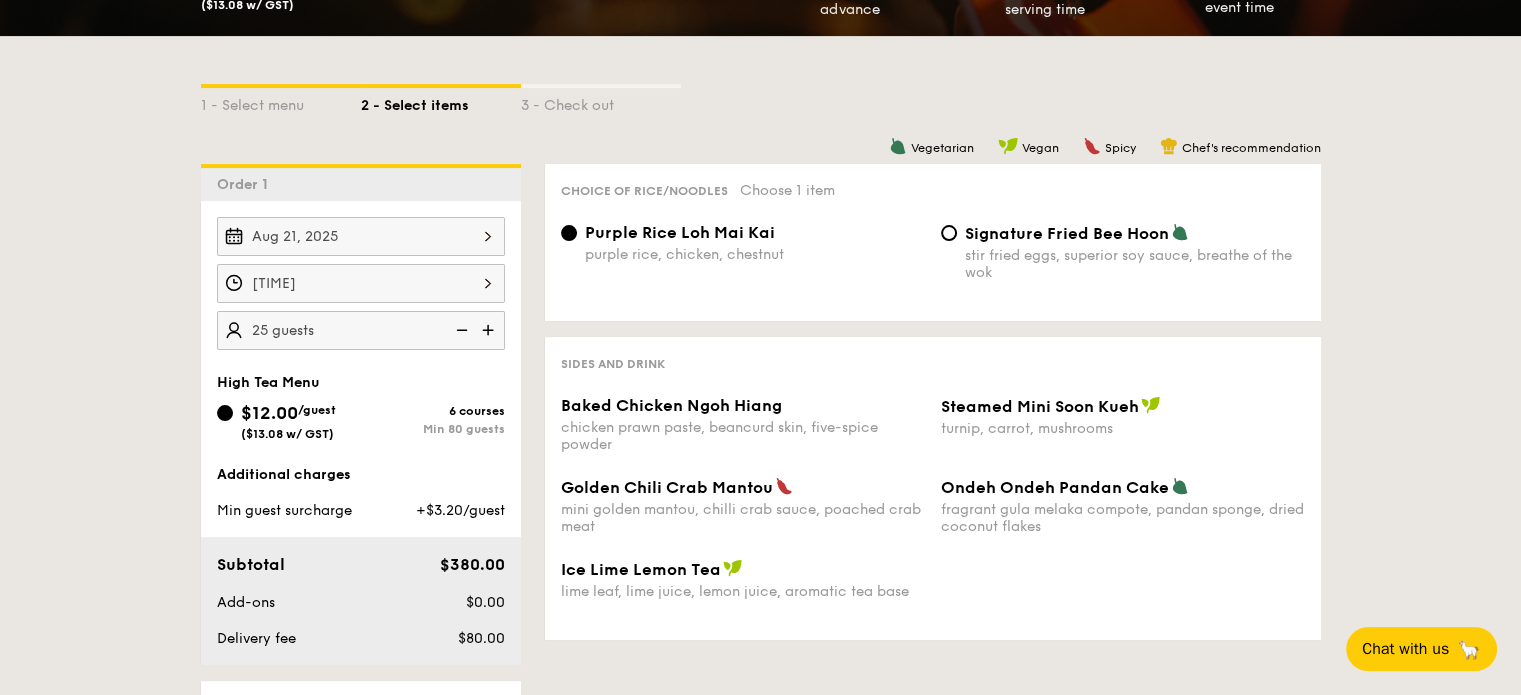 click at bounding box center (460, 330) 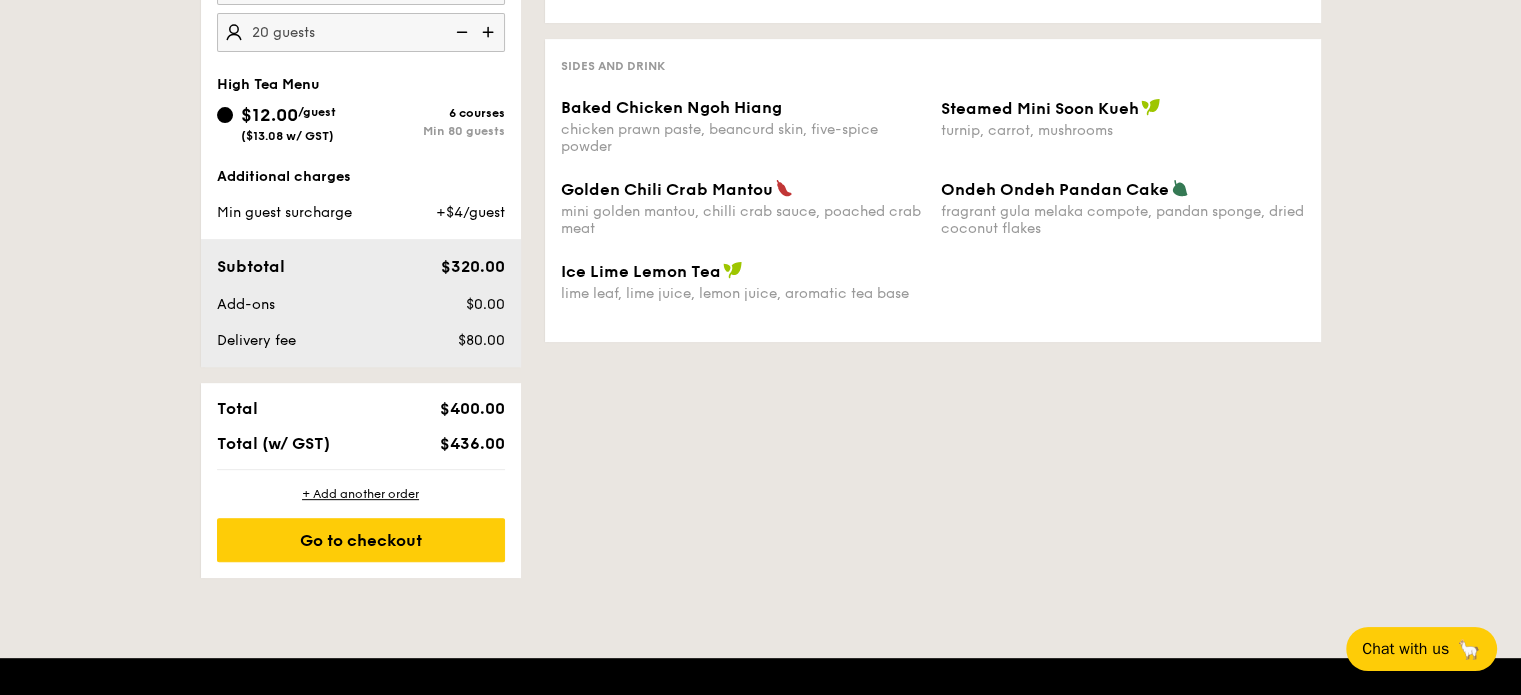 scroll, scrollTop: 700, scrollLeft: 0, axis: vertical 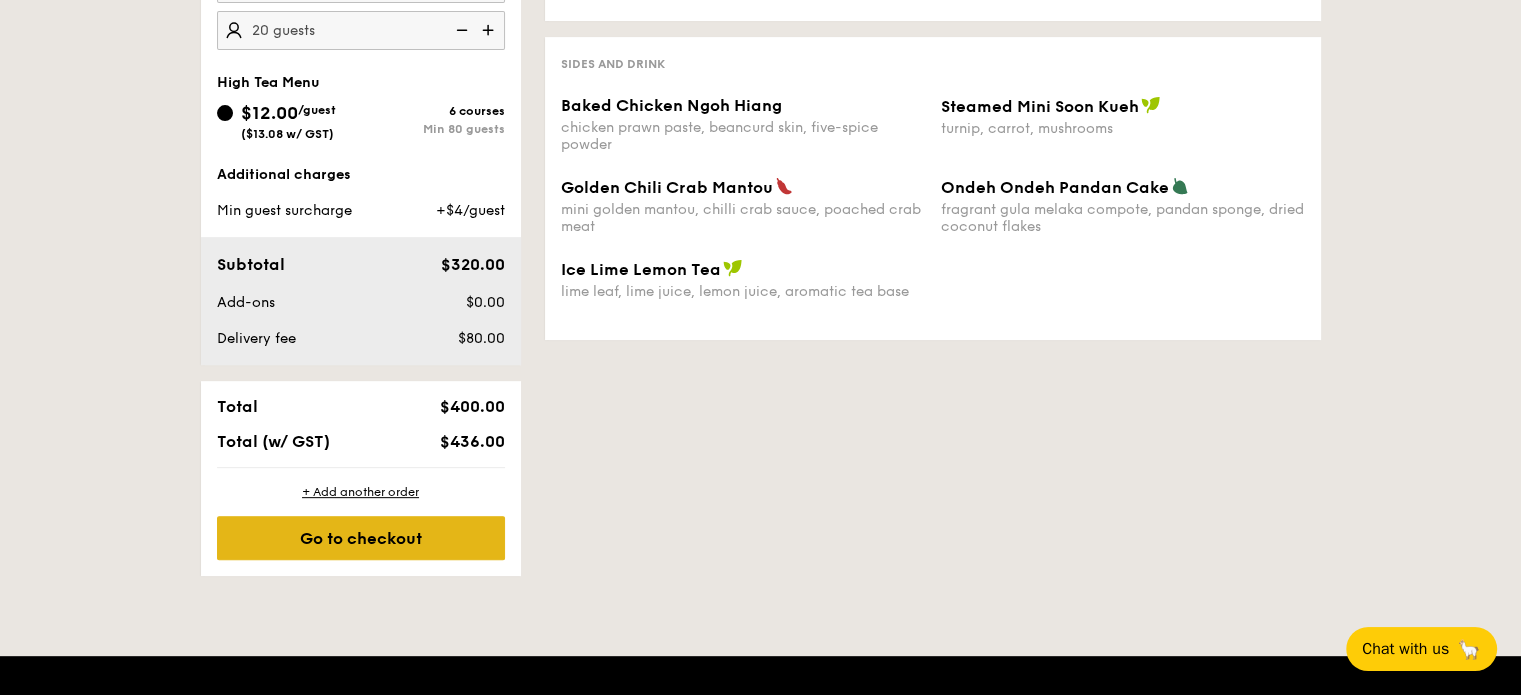 click on "Go to checkout" at bounding box center (361, 538) 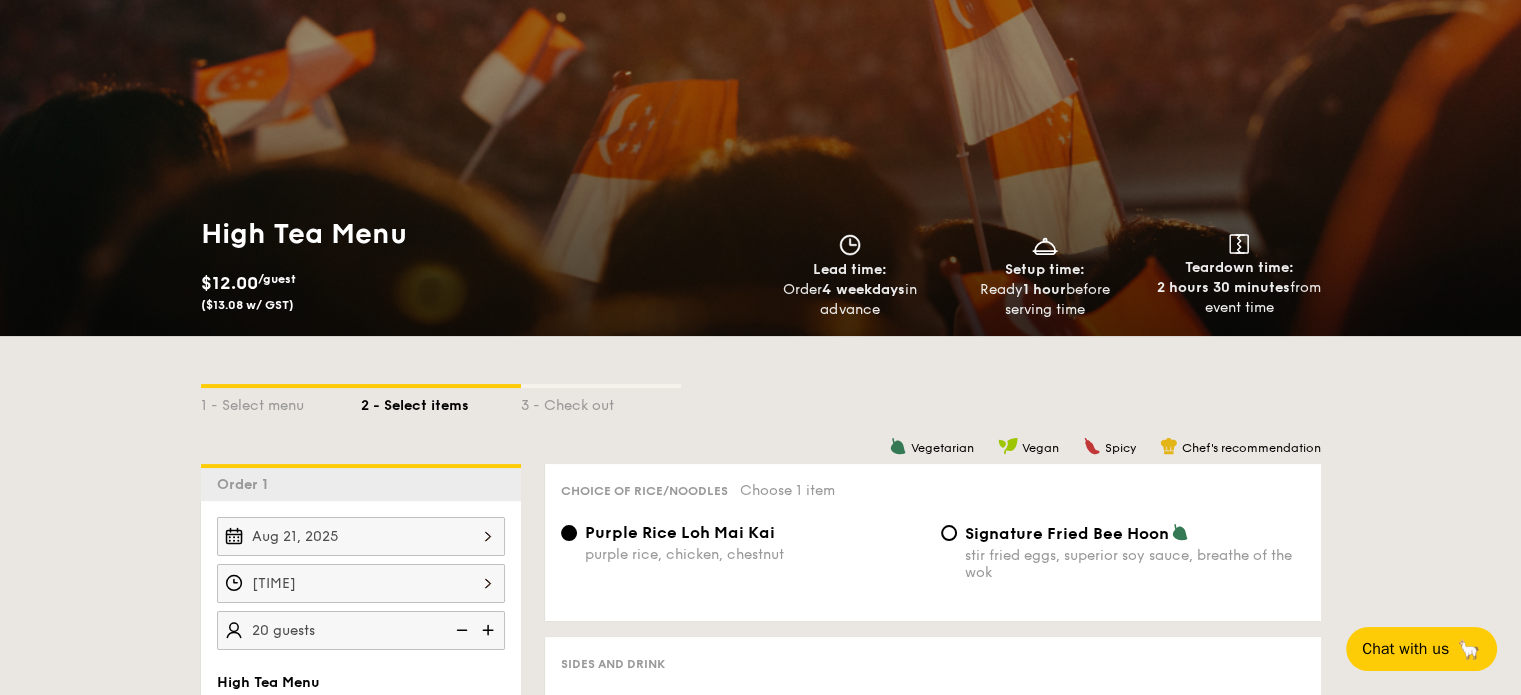 scroll, scrollTop: 200, scrollLeft: 0, axis: vertical 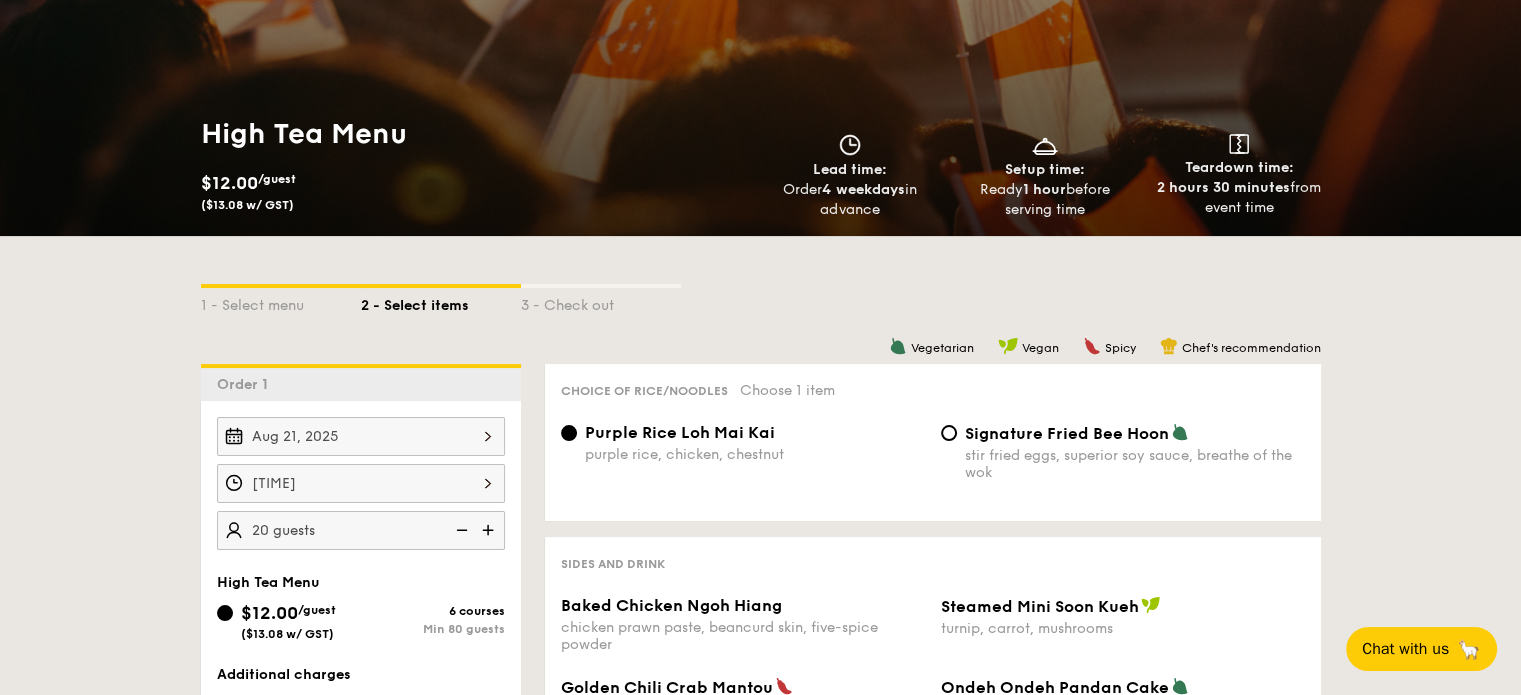 click on "Aug 21, 2025" at bounding box center [361, 436] 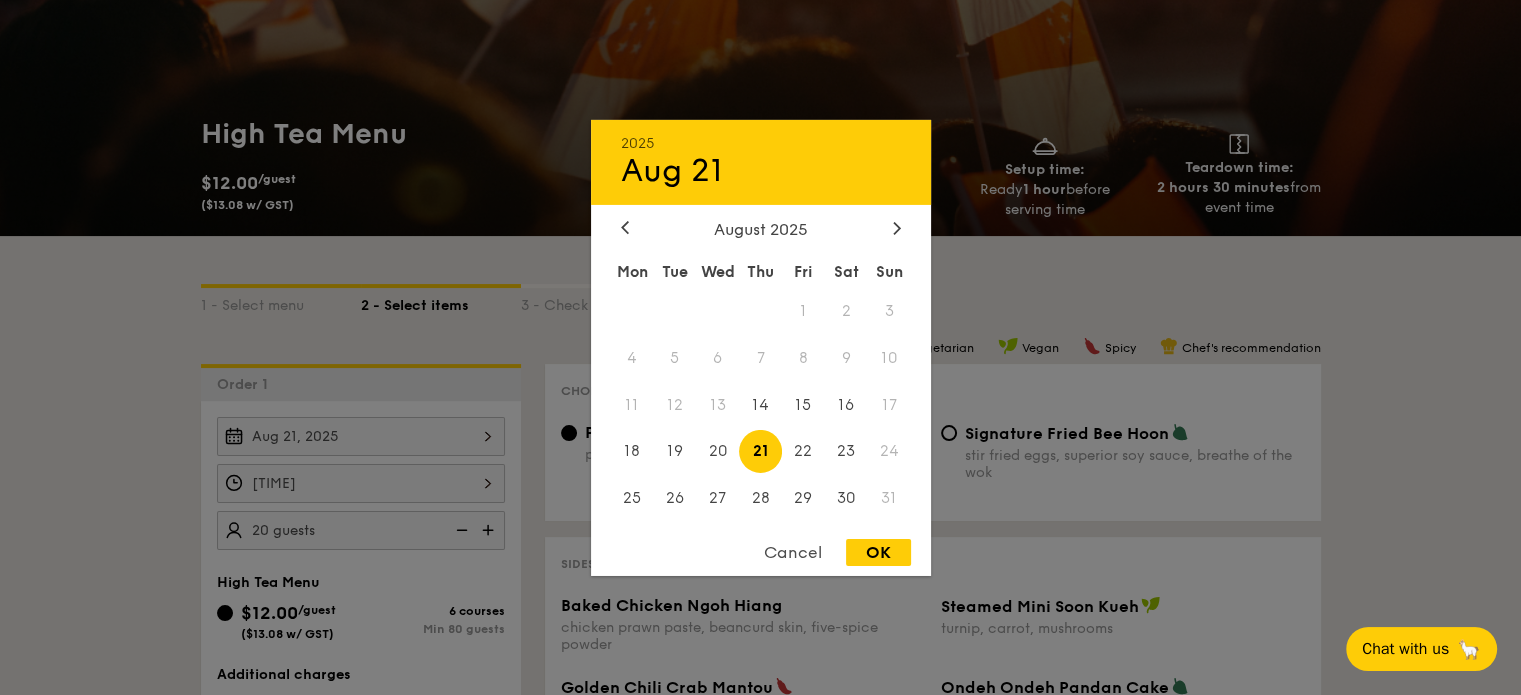 click on "August 2025" at bounding box center [761, 228] 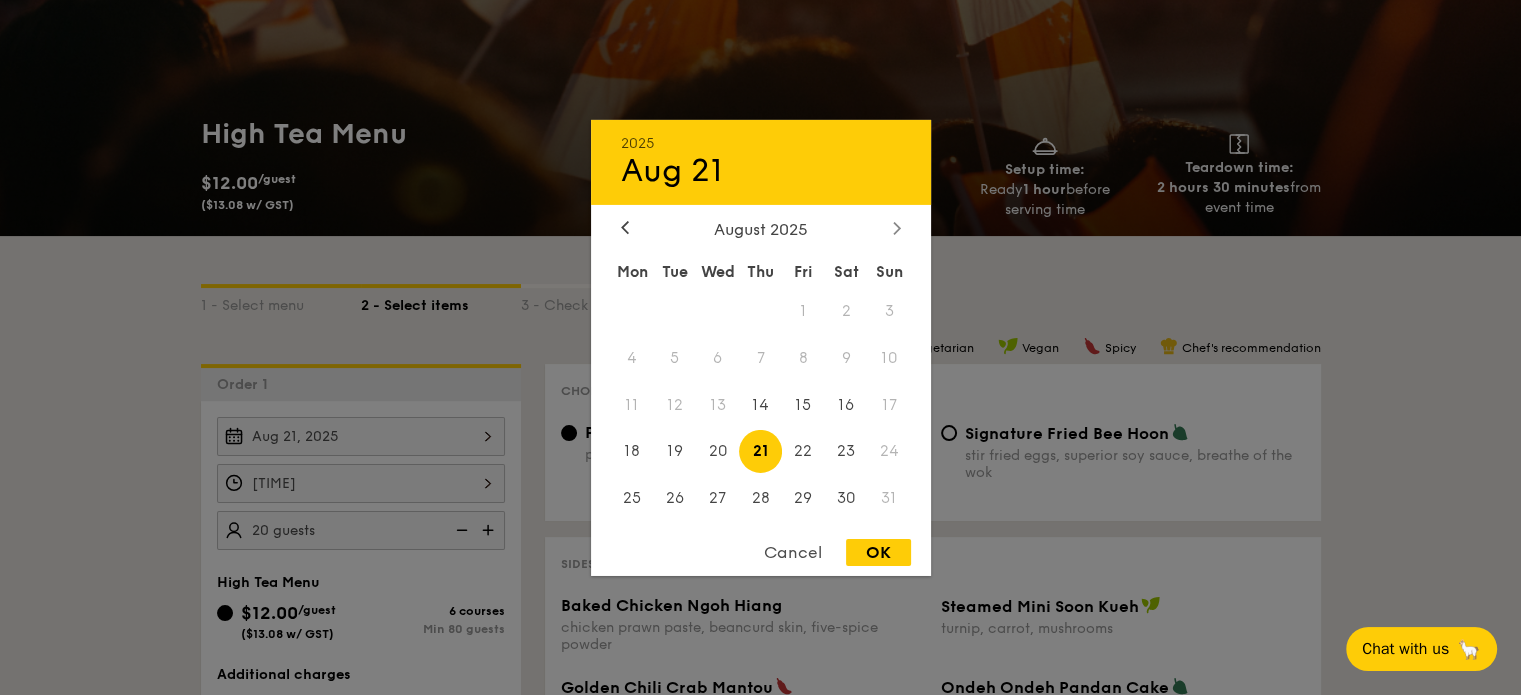 click 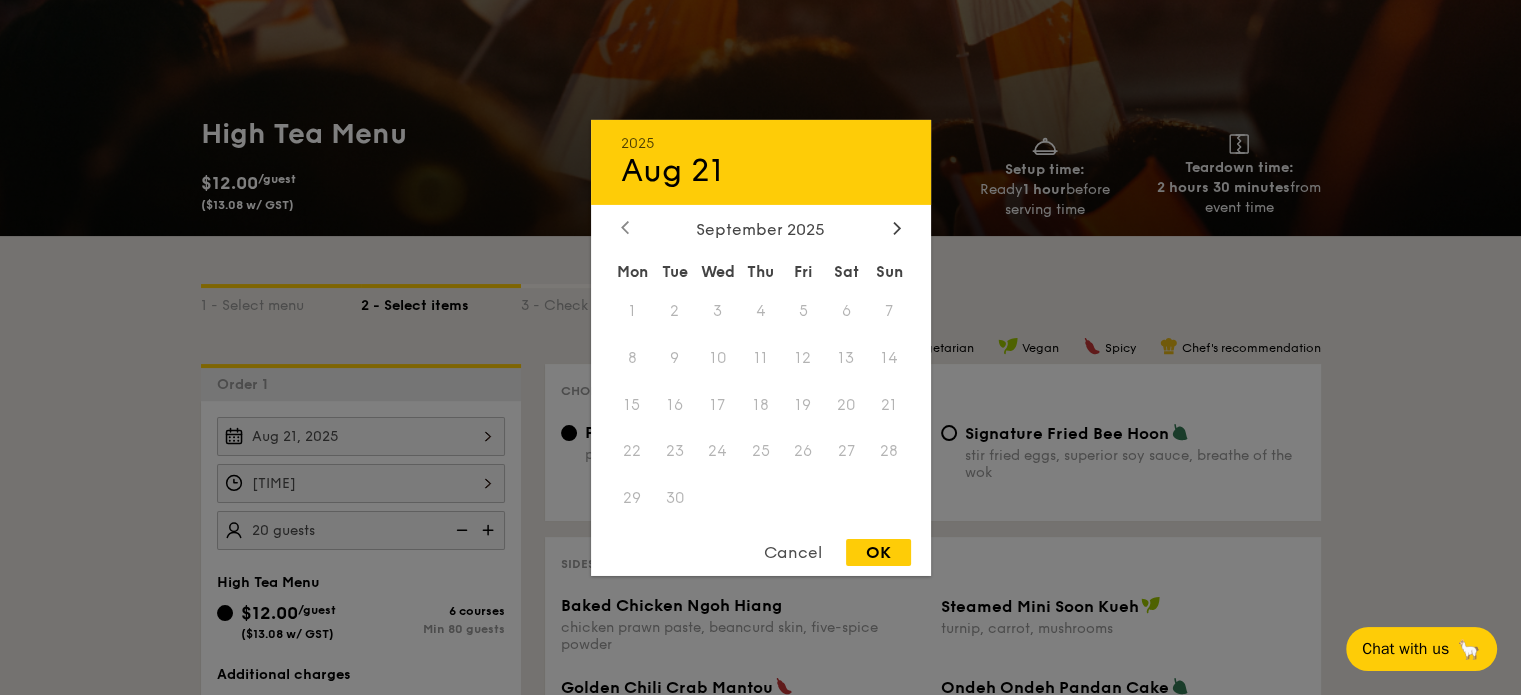 click 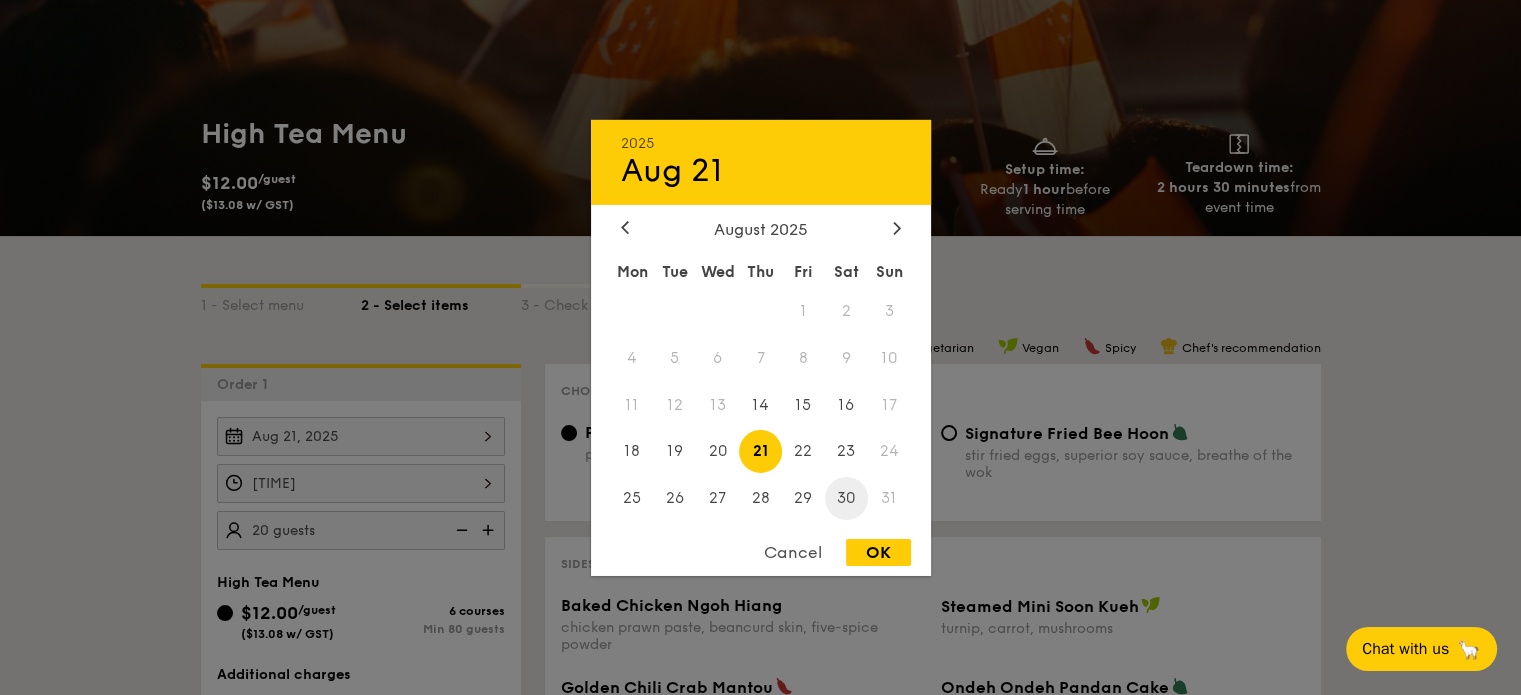 click on "30" at bounding box center (846, 498) 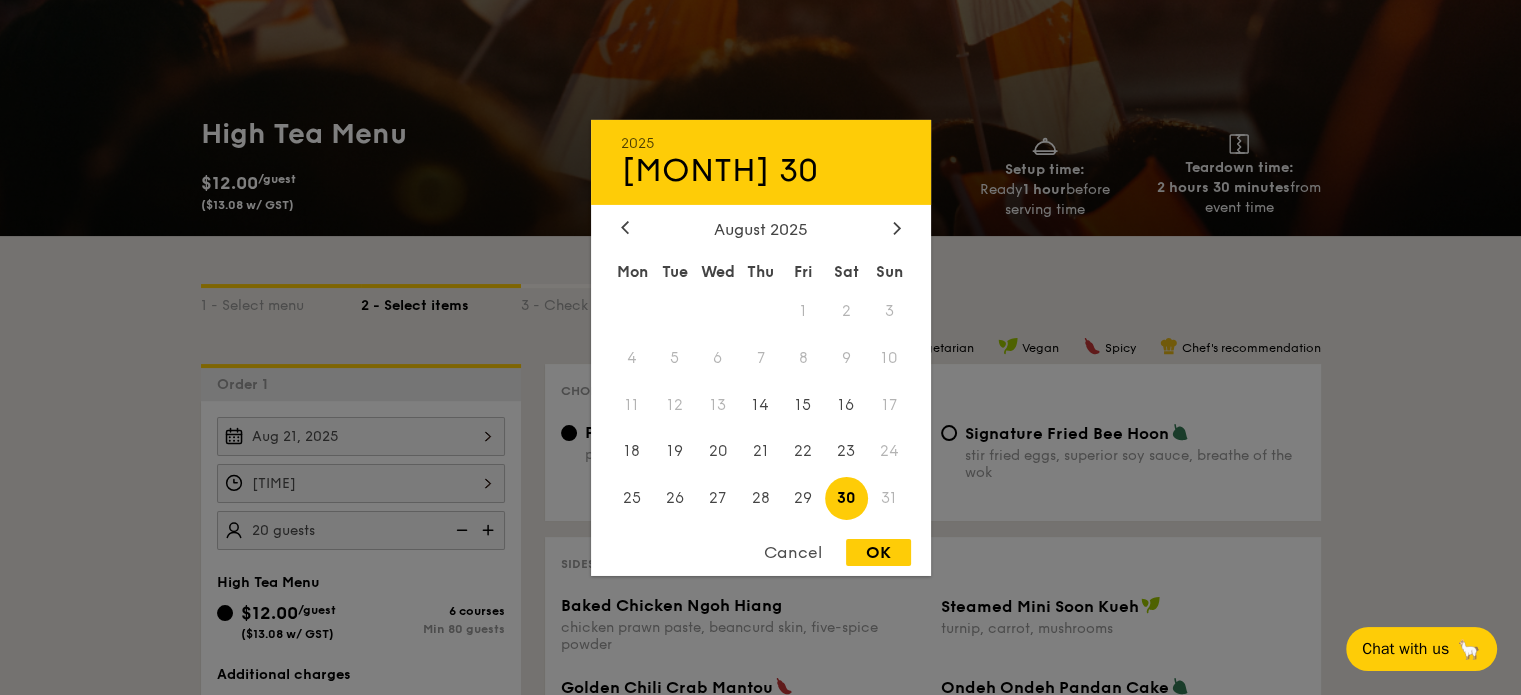 click on "OK" at bounding box center (878, 552) 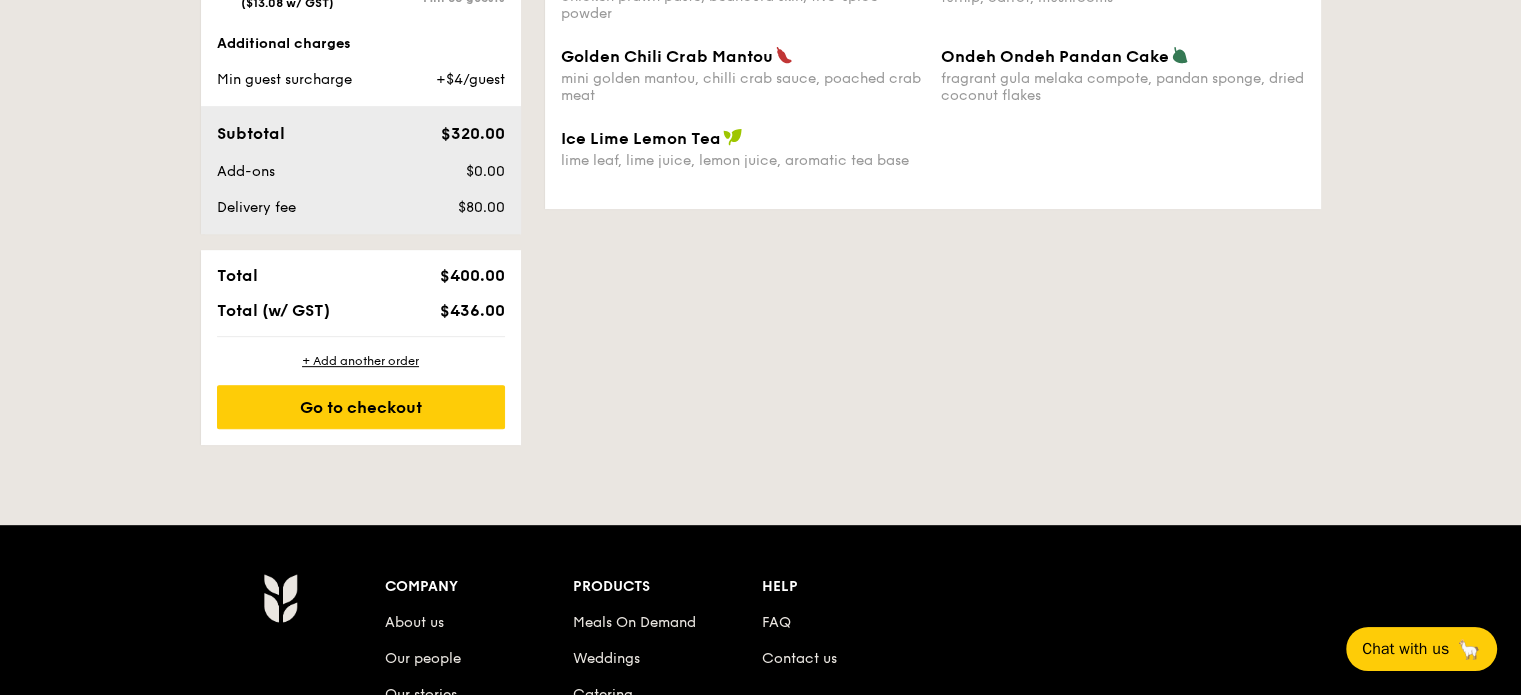 scroll, scrollTop: 900, scrollLeft: 0, axis: vertical 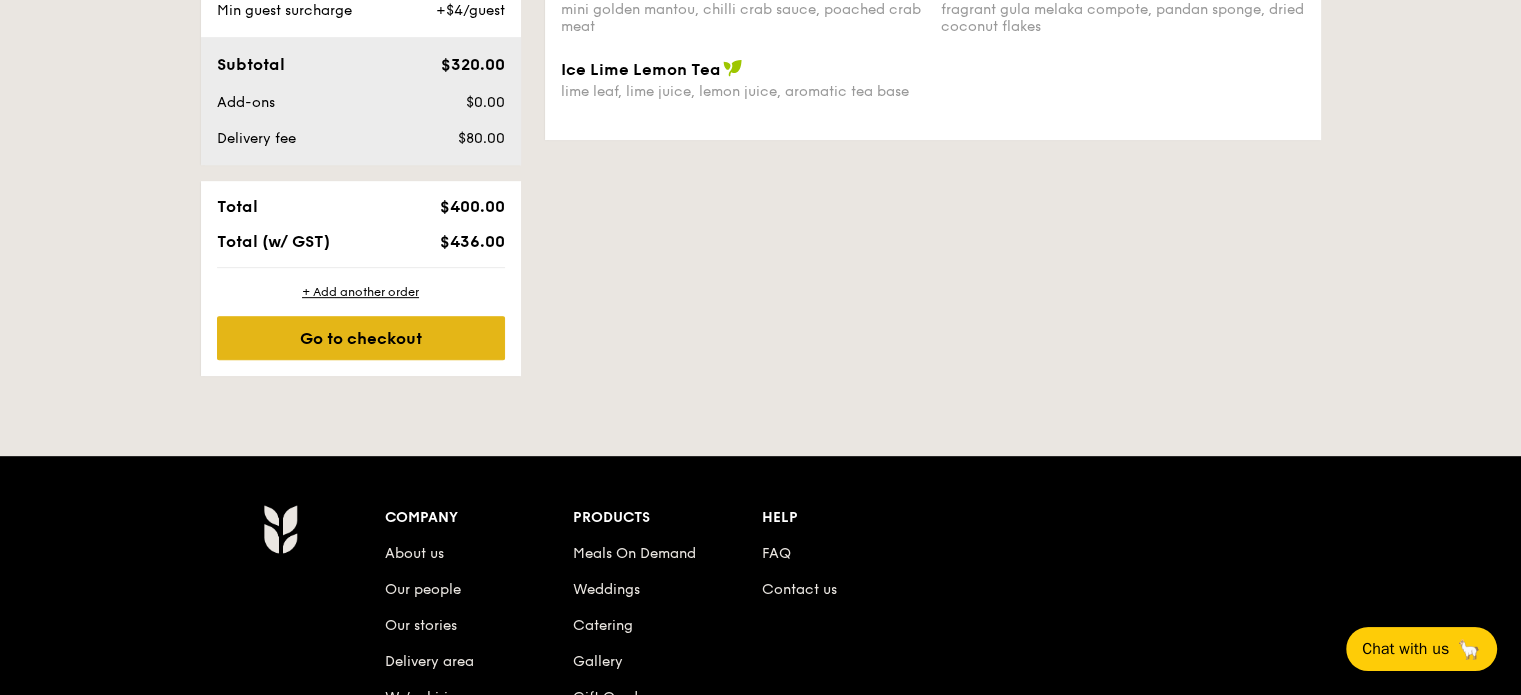 click on "Go to checkout" at bounding box center (361, 338) 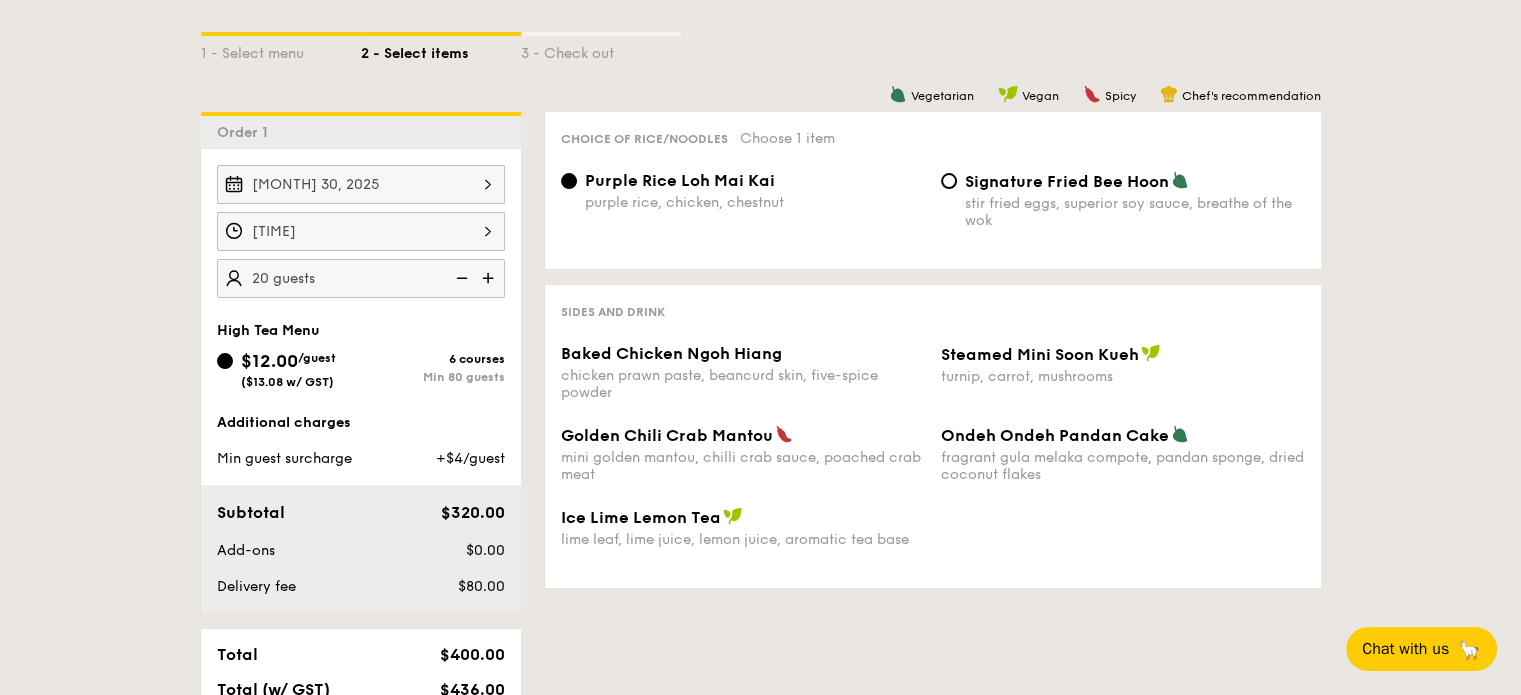 scroll, scrollTop: 400, scrollLeft: 0, axis: vertical 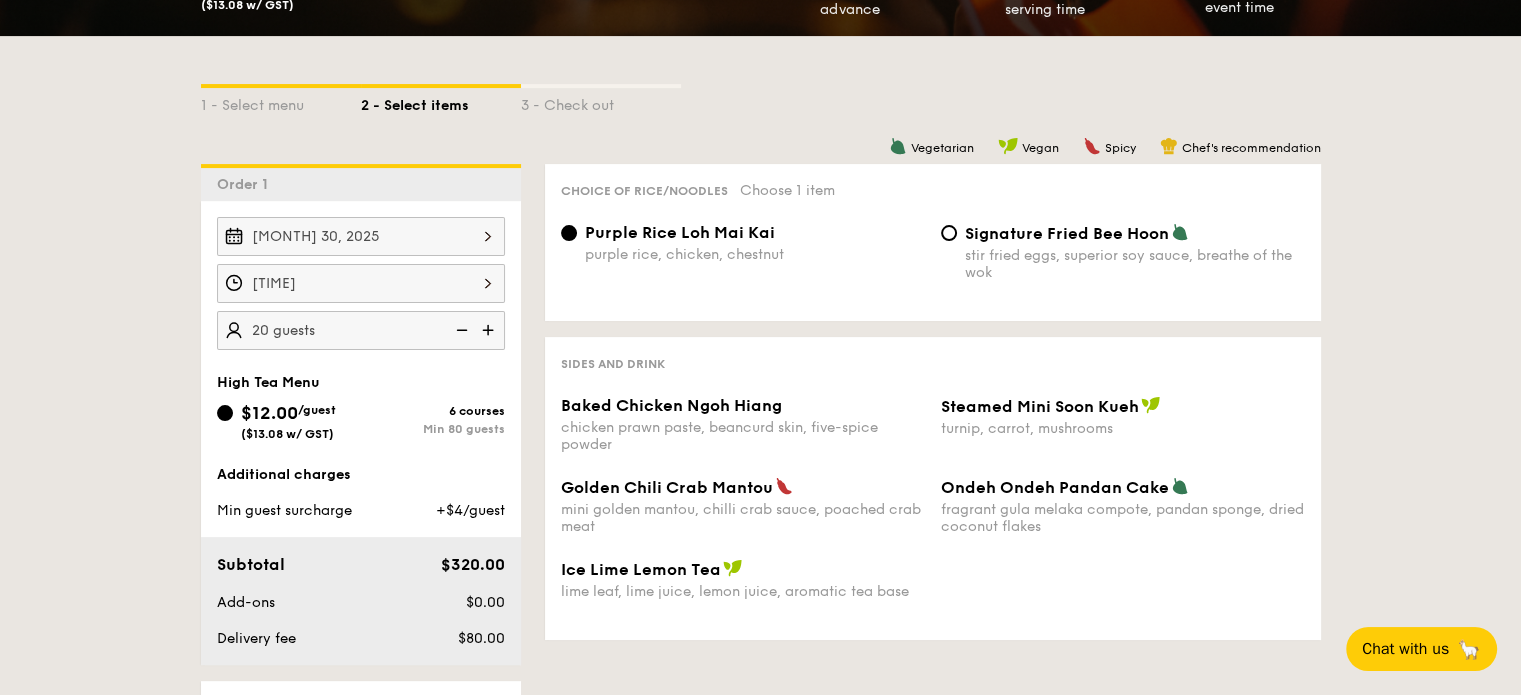 click at bounding box center [460, 330] 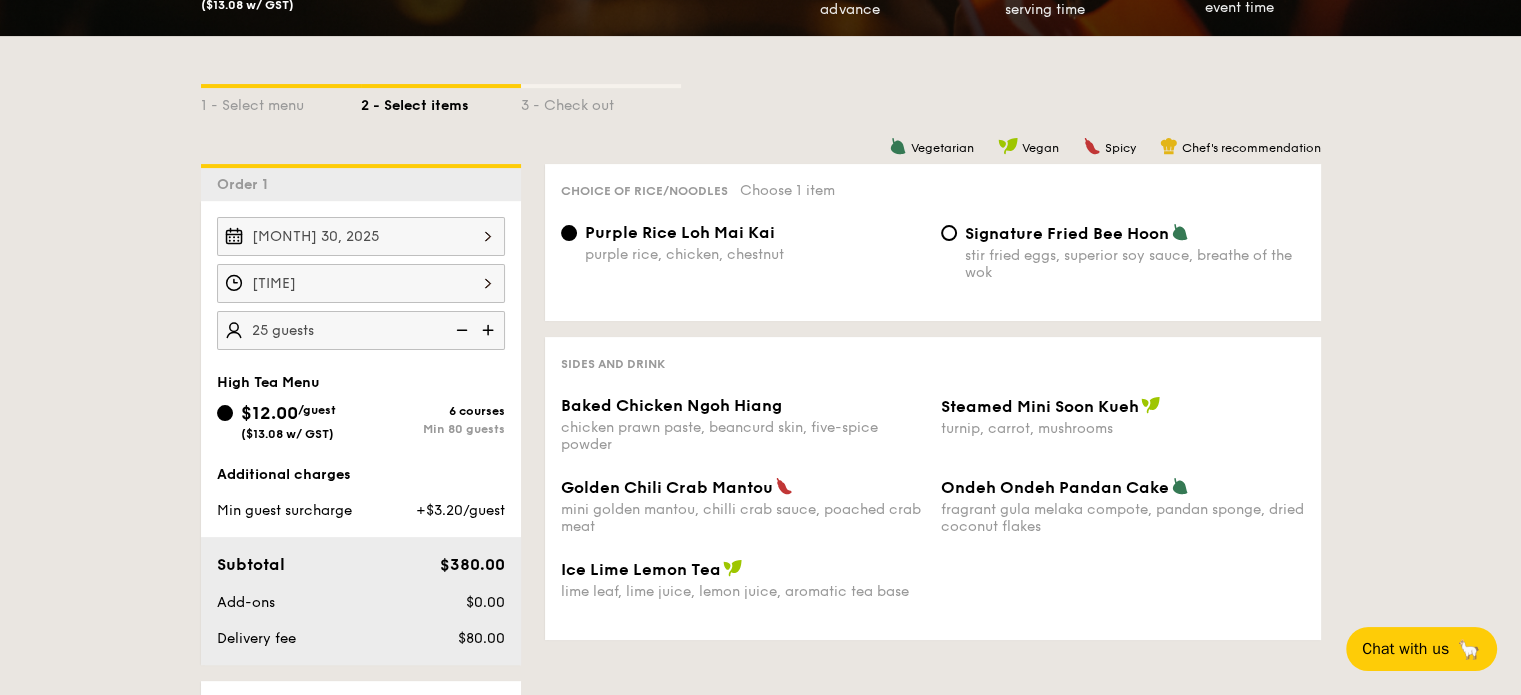 click at bounding box center (460, 330) 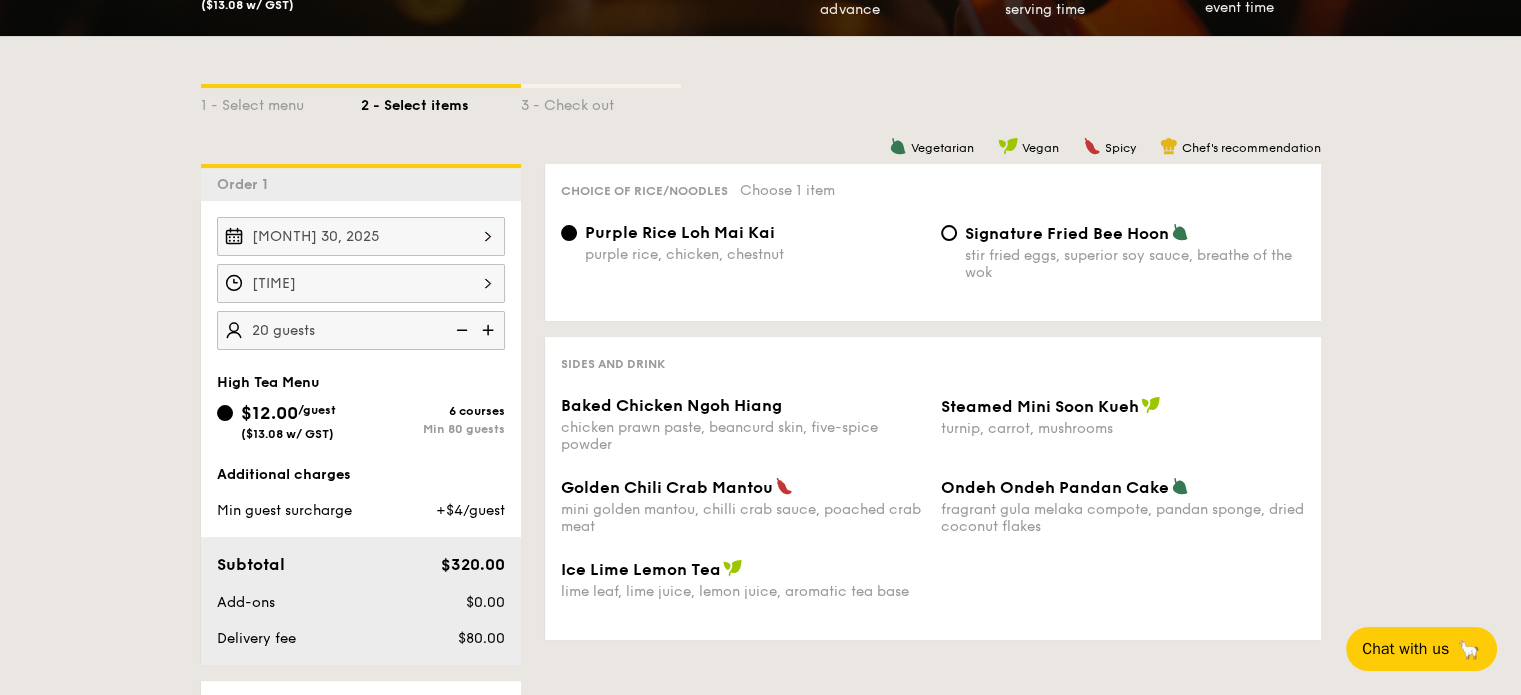 click at bounding box center (460, 330) 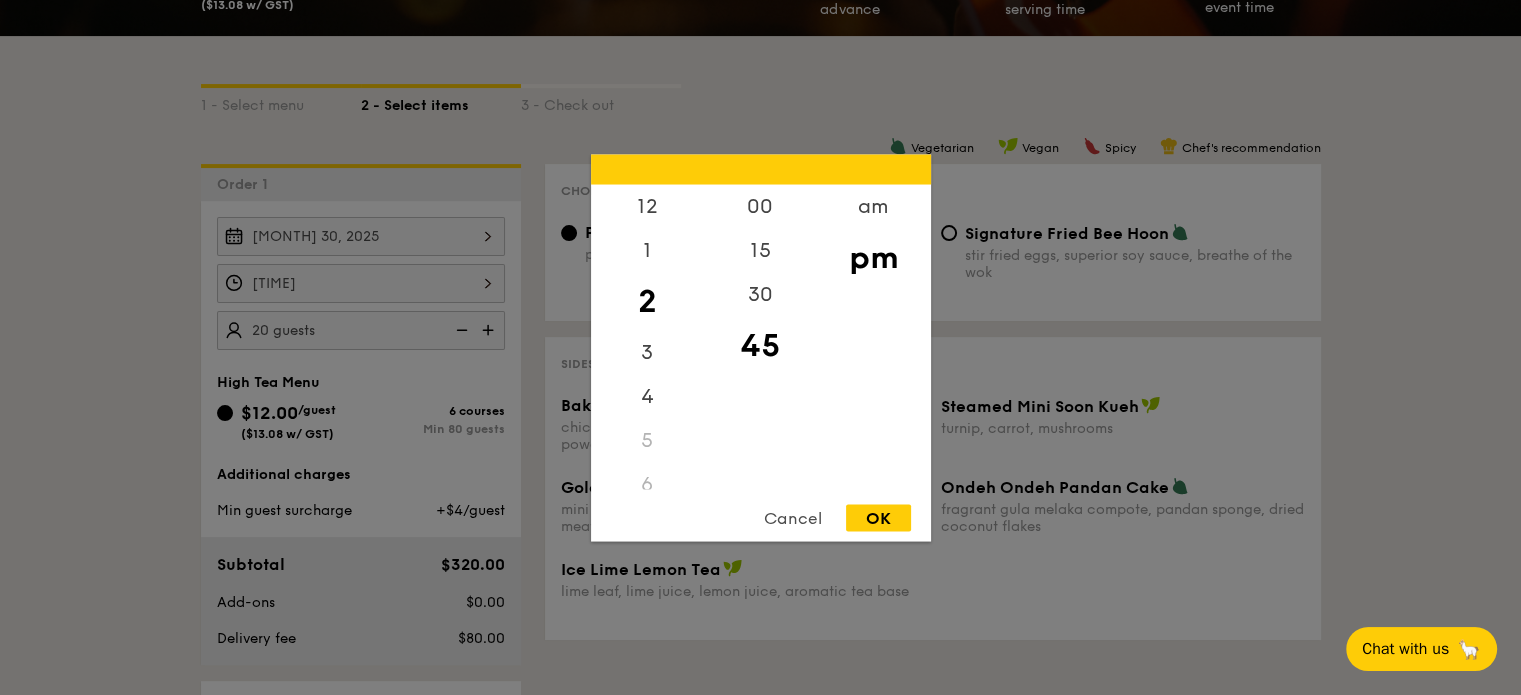 click on "OK" at bounding box center [878, 517] 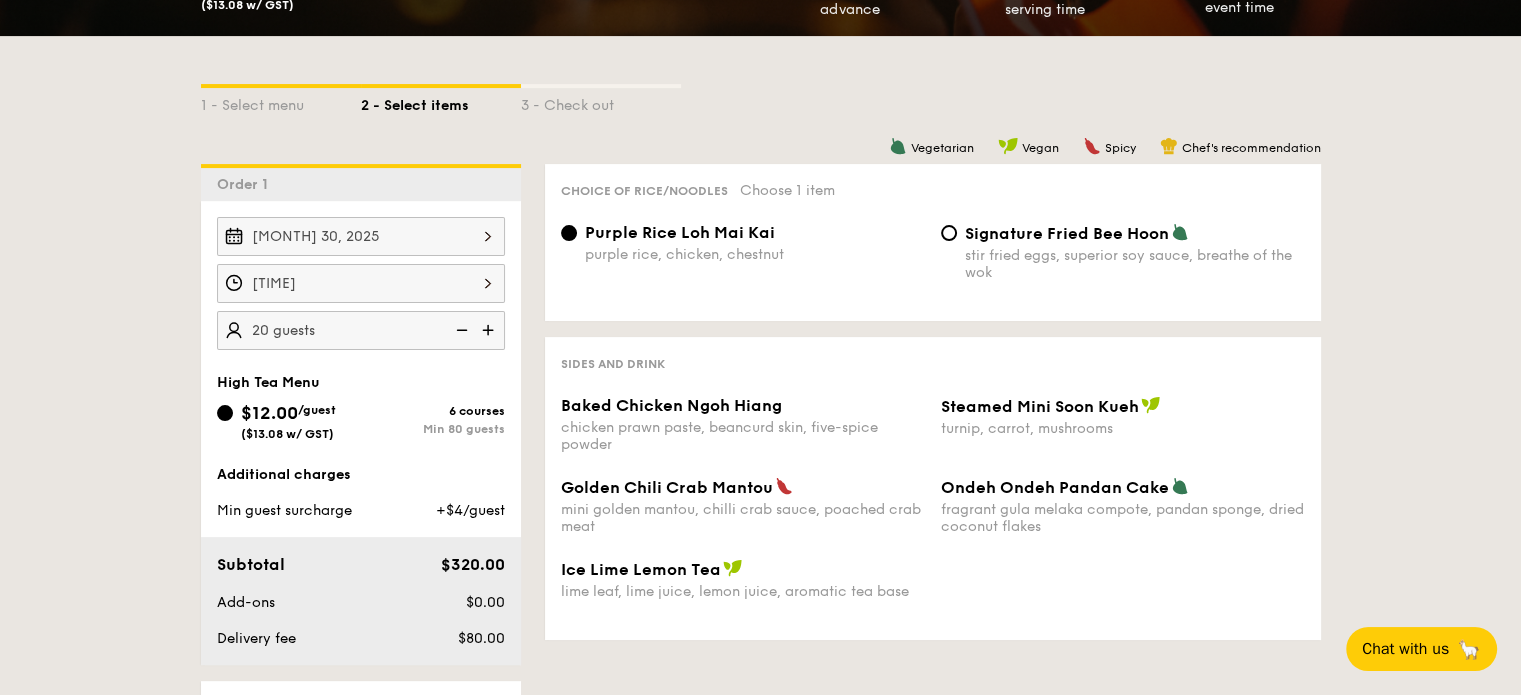 click on "Ice Lime Lemon Tea lime leaf, lime juice, lemon juice, aromatic tea base" at bounding box center [933, 591] 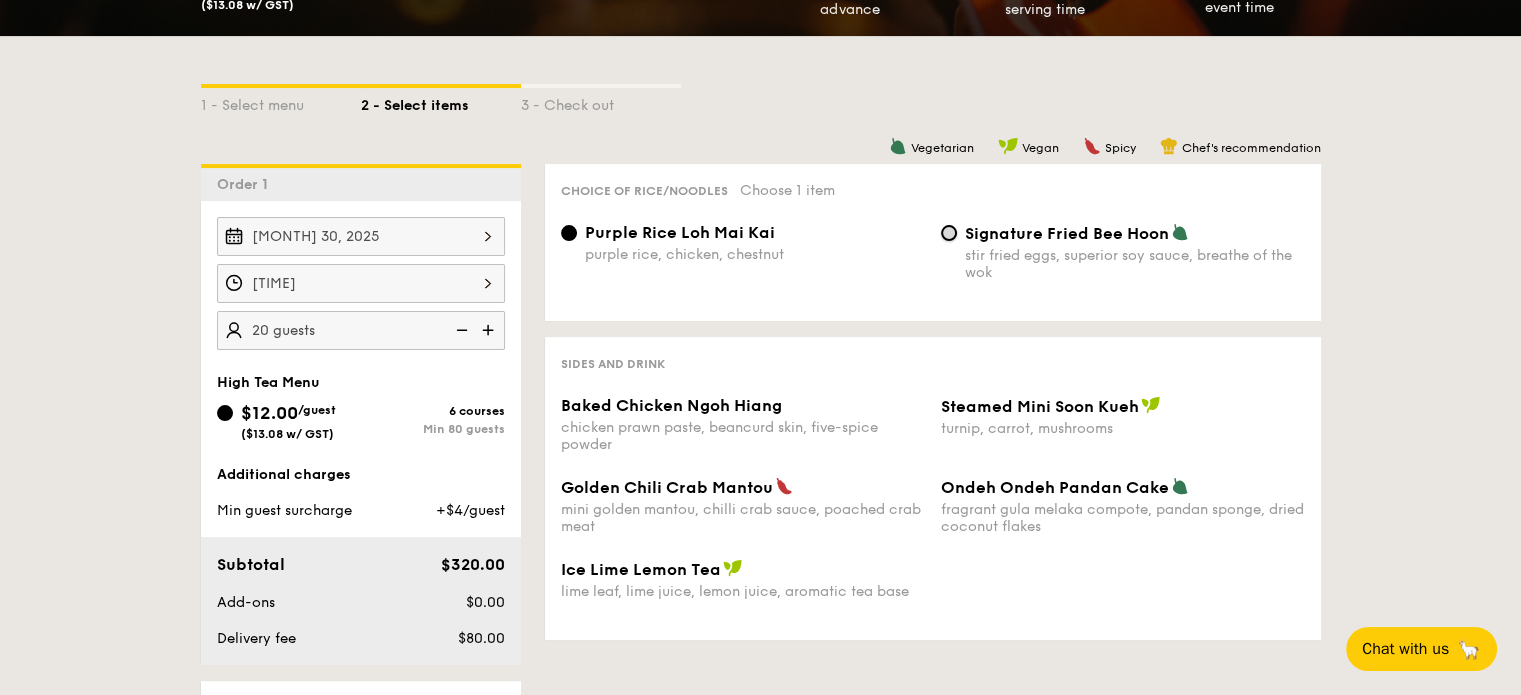 click on "Signature Fried Bee Hoon stir fried eggs, superior soy sauce, breathe of the wok" at bounding box center (949, 233) 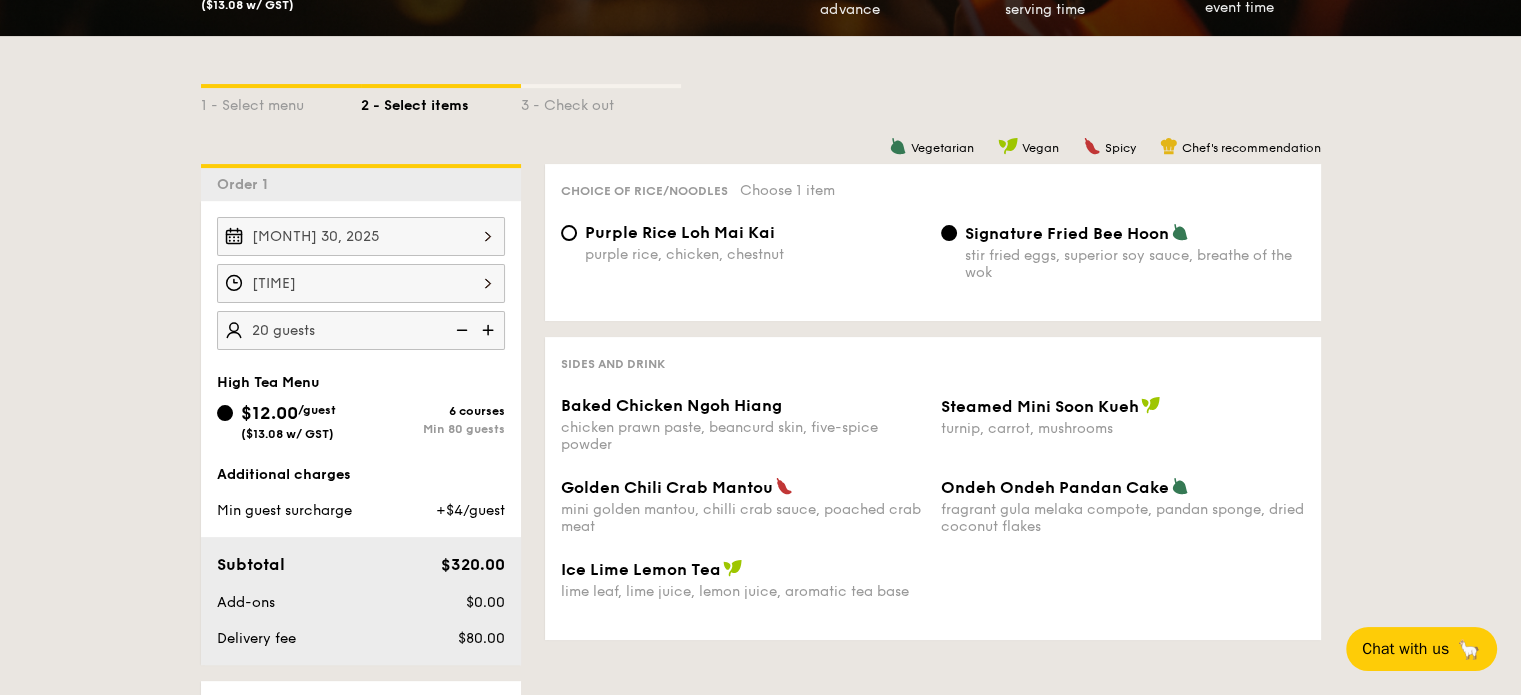 click on "Sides and Drink
Baked Chicken Ngoh Hiang chicken prawn paste, beancurd skin, five-spice powder Steamed Mini Soon Kueh turnip, carrot, mushrooms Golden Chili Crab Mantou mini golden mantou, chilli crab sauce, poached crab meat Ondeh Ondeh Pandan Cake fragrant gula melaka compote, pandan sponge, dried coconut flakes Ice Lime Lemon Tea lime leaf, lime juice, lemon juice, aromatic tea base" at bounding box center [933, 488] 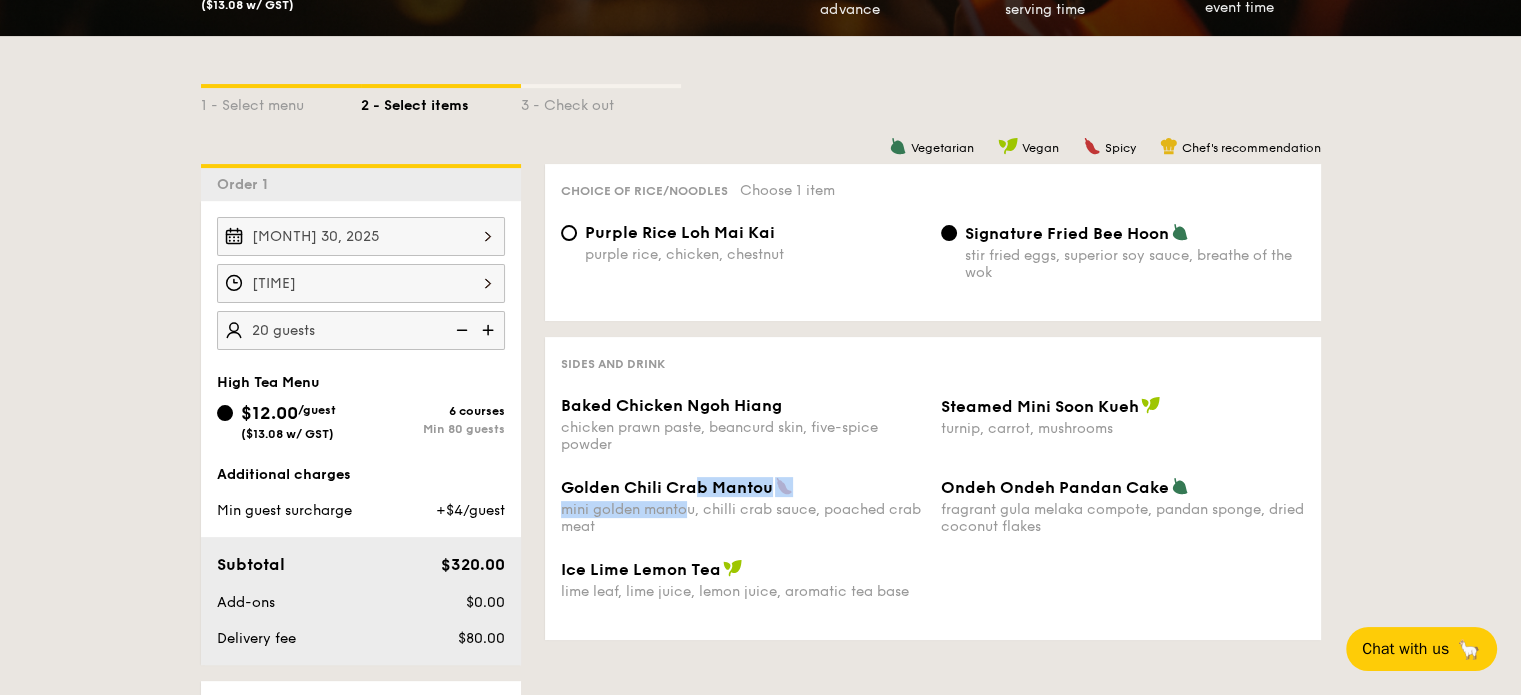 click on "Golden Chili Crab Mantou mini golden mantou, chilli crab sauce, poached crab meat" at bounding box center (743, 506) 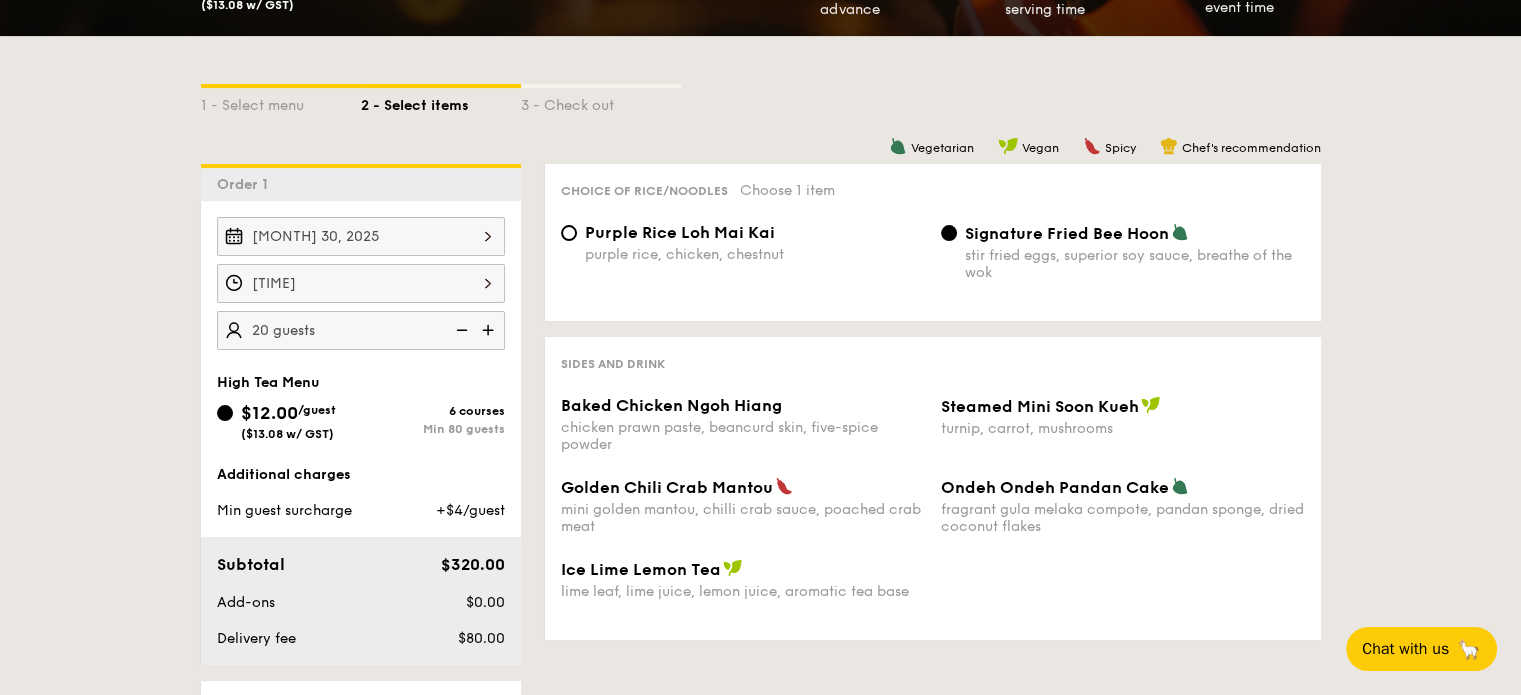 click on "lime leaf, lime juice, lemon juice, aromatic tea base" at bounding box center [743, 591] 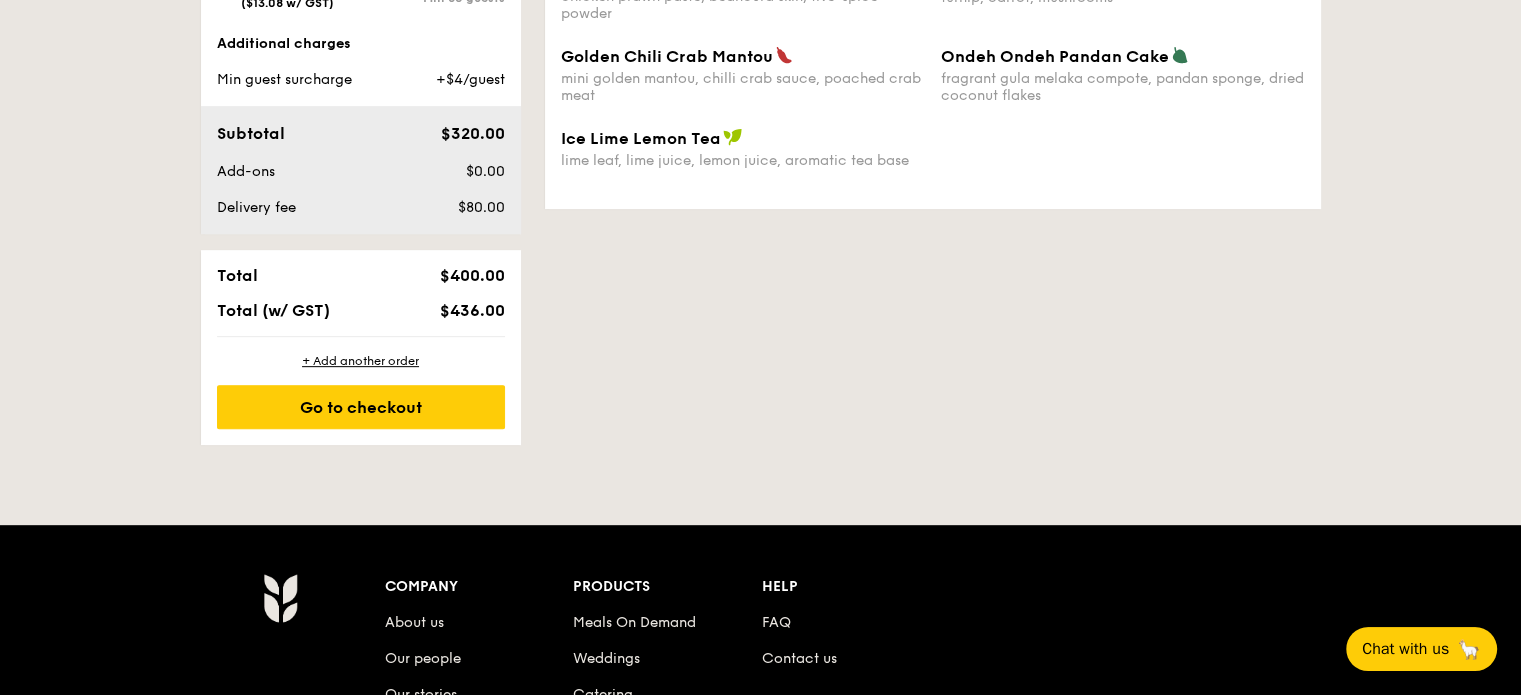 scroll, scrollTop: 900, scrollLeft: 0, axis: vertical 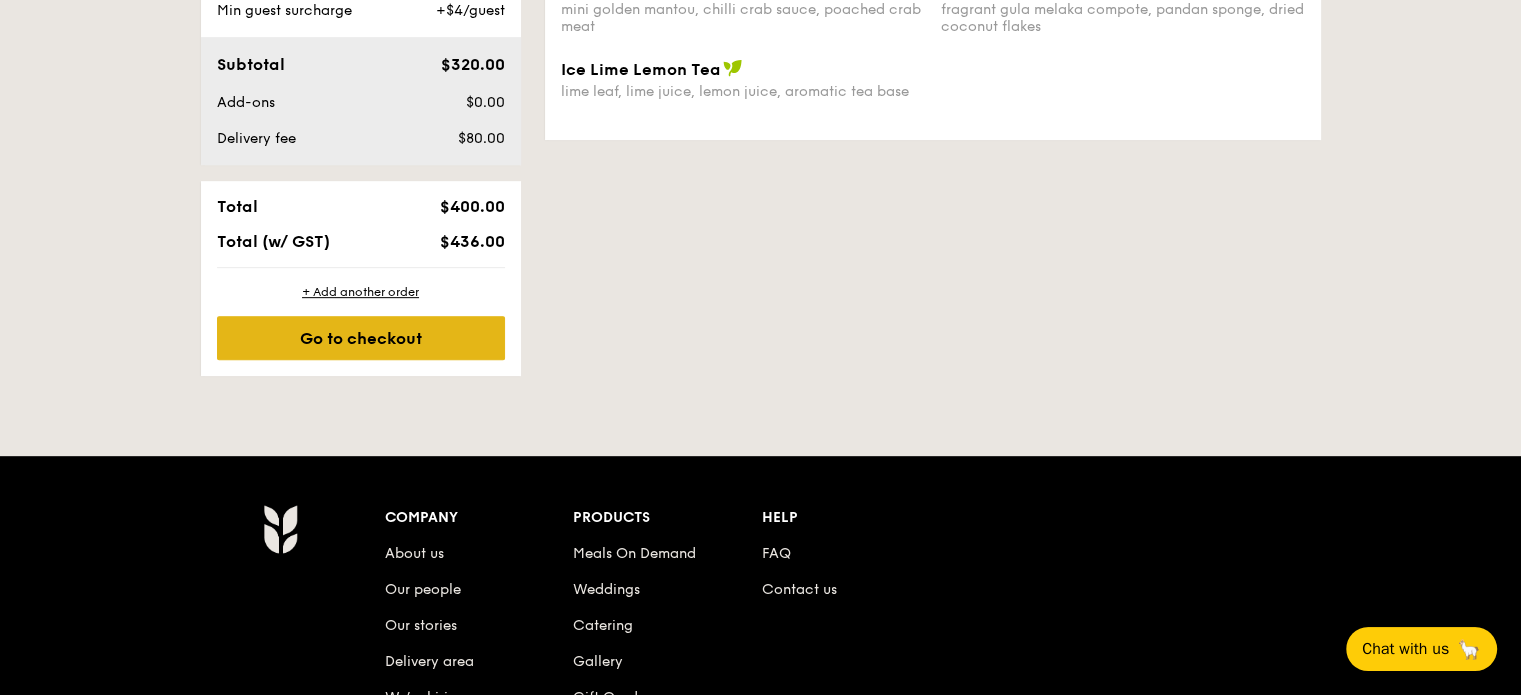 click on "Go to checkout" at bounding box center (361, 338) 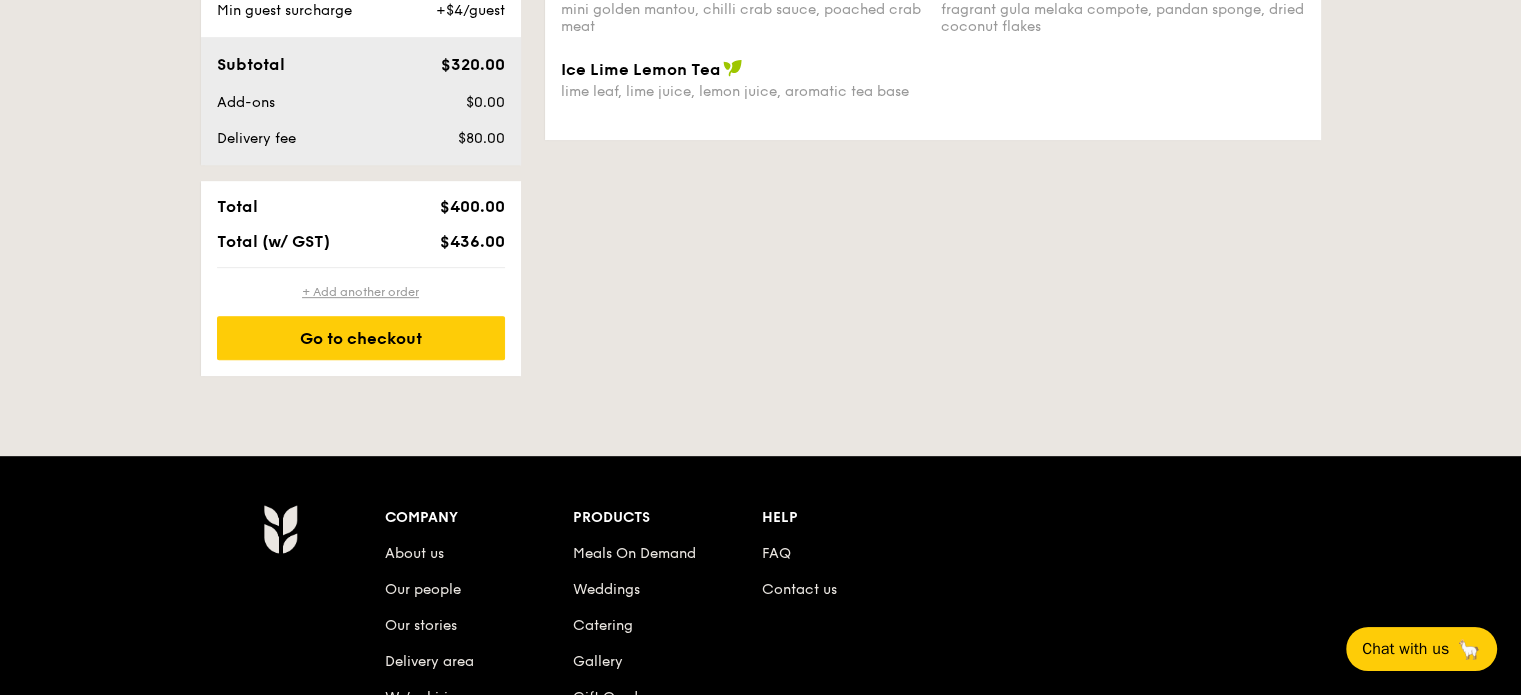 click on "+ Add another order" at bounding box center [361, 292] 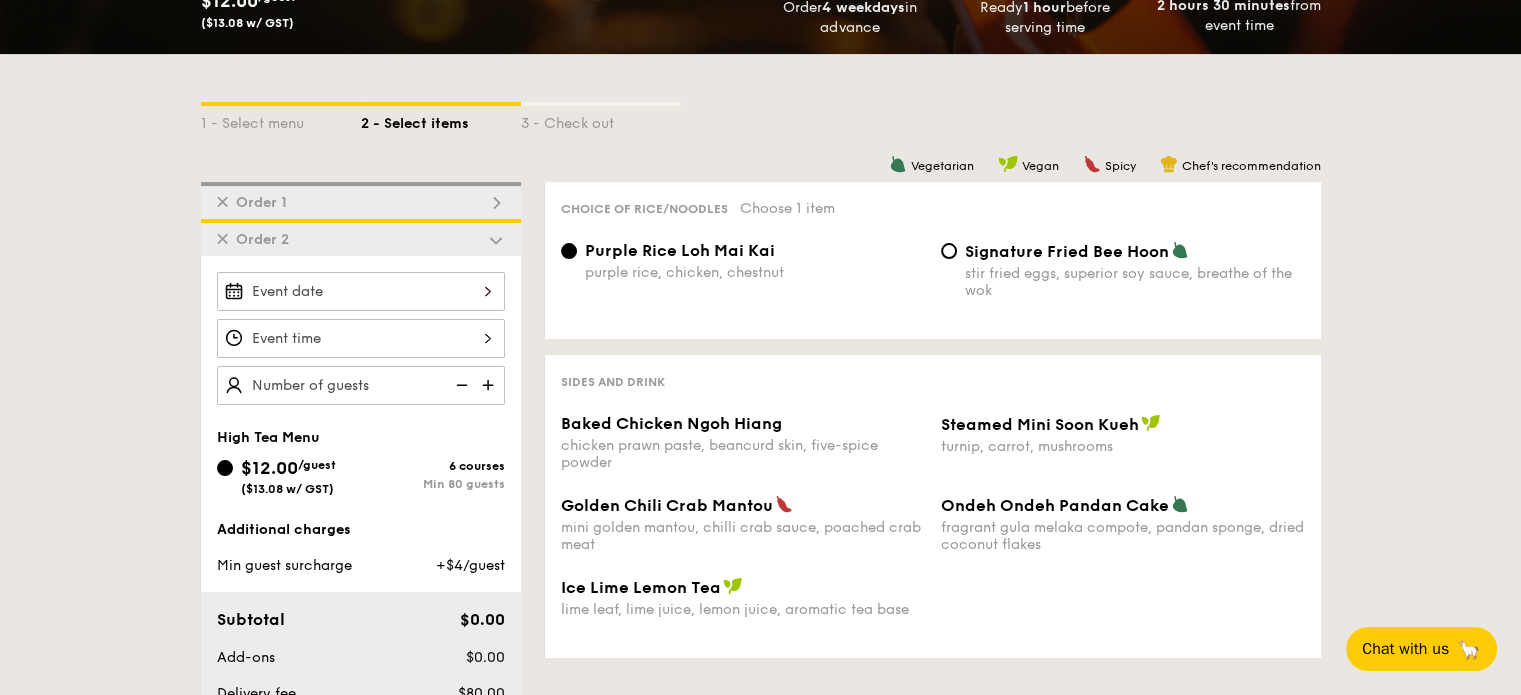 scroll, scrollTop: 171, scrollLeft: 0, axis: vertical 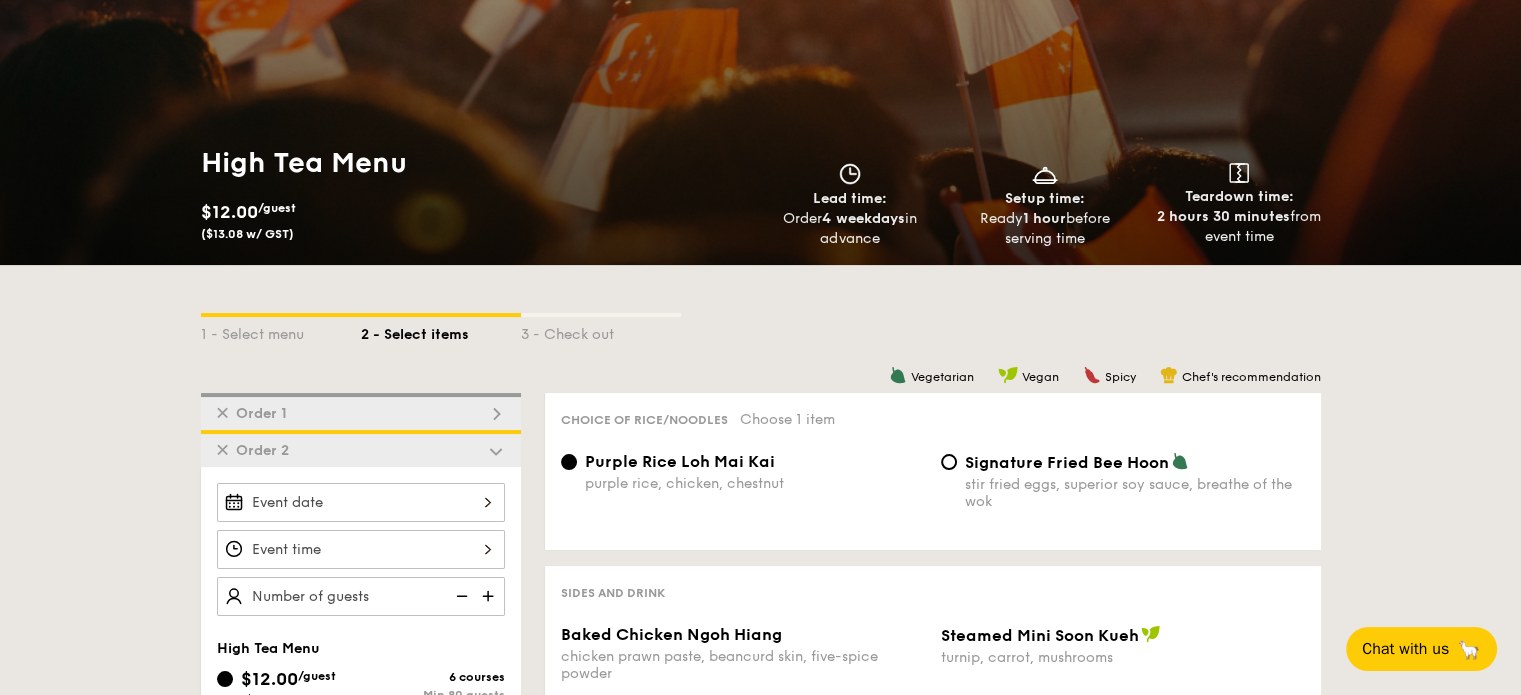 click on "✕" at bounding box center (222, 450) 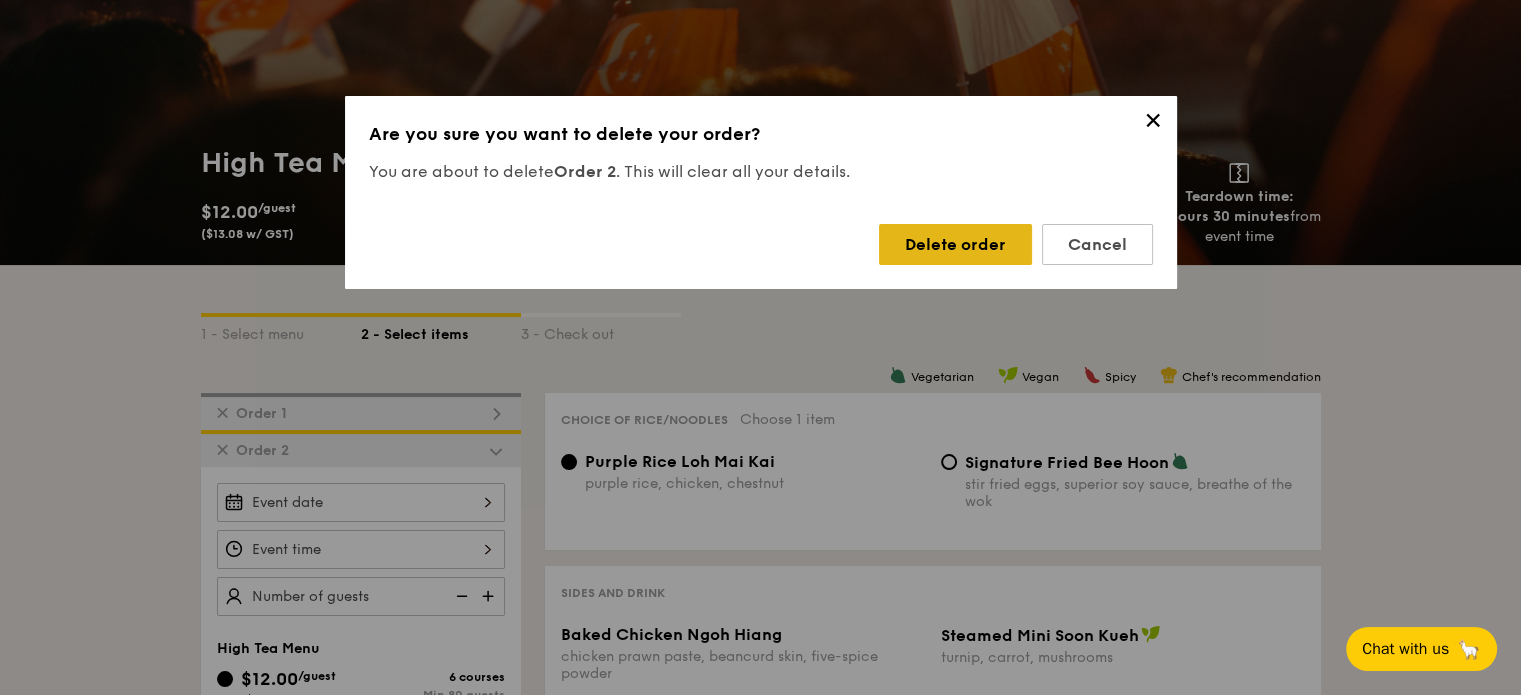 click on "Delete order" at bounding box center (955, 244) 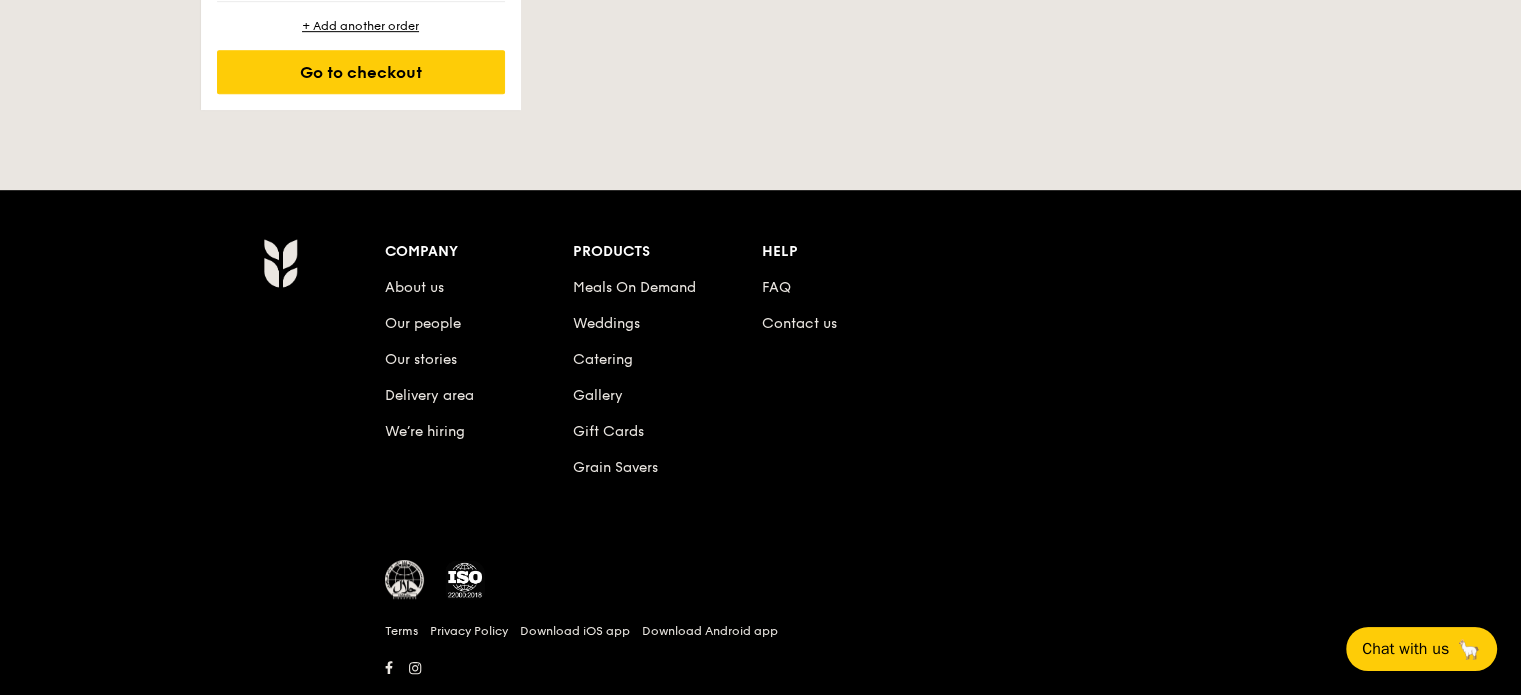 scroll, scrollTop: 1171, scrollLeft: 0, axis: vertical 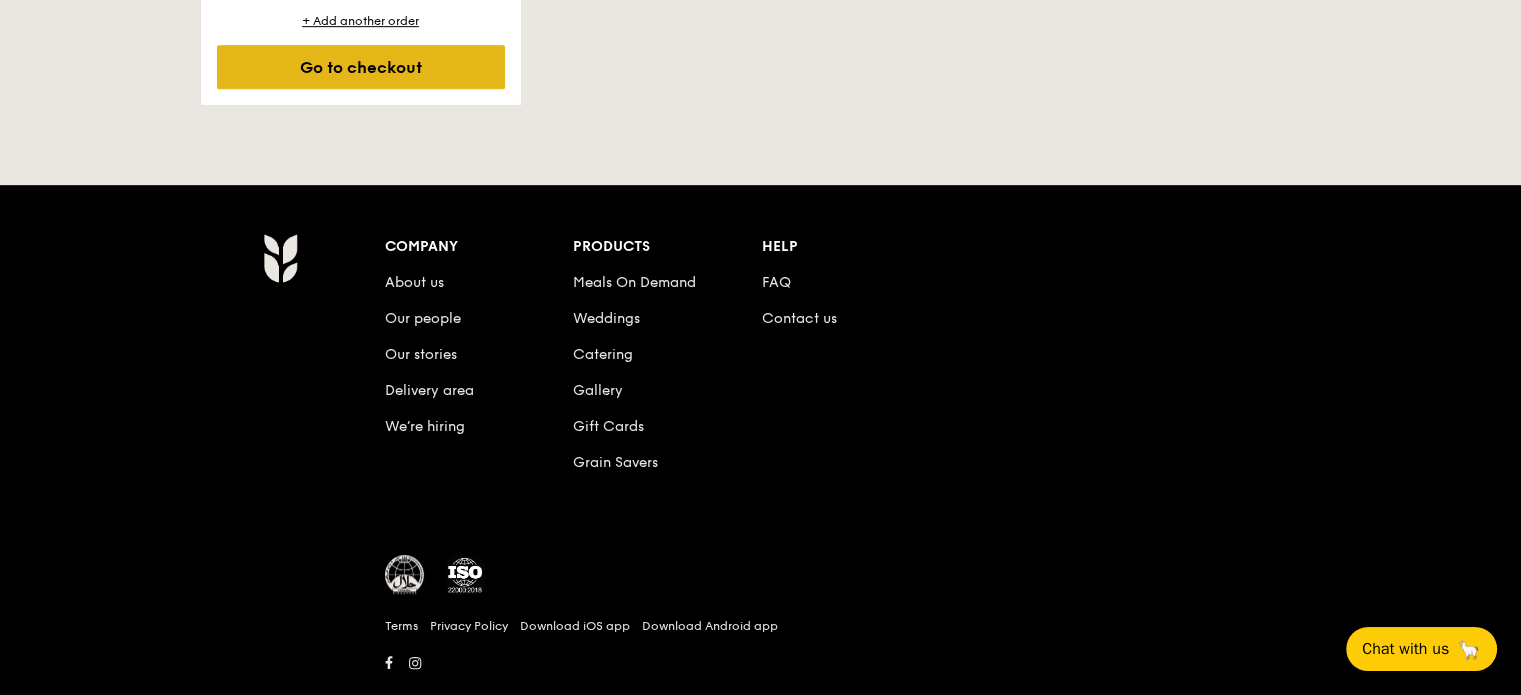click on "Go to checkout" at bounding box center (361, 67) 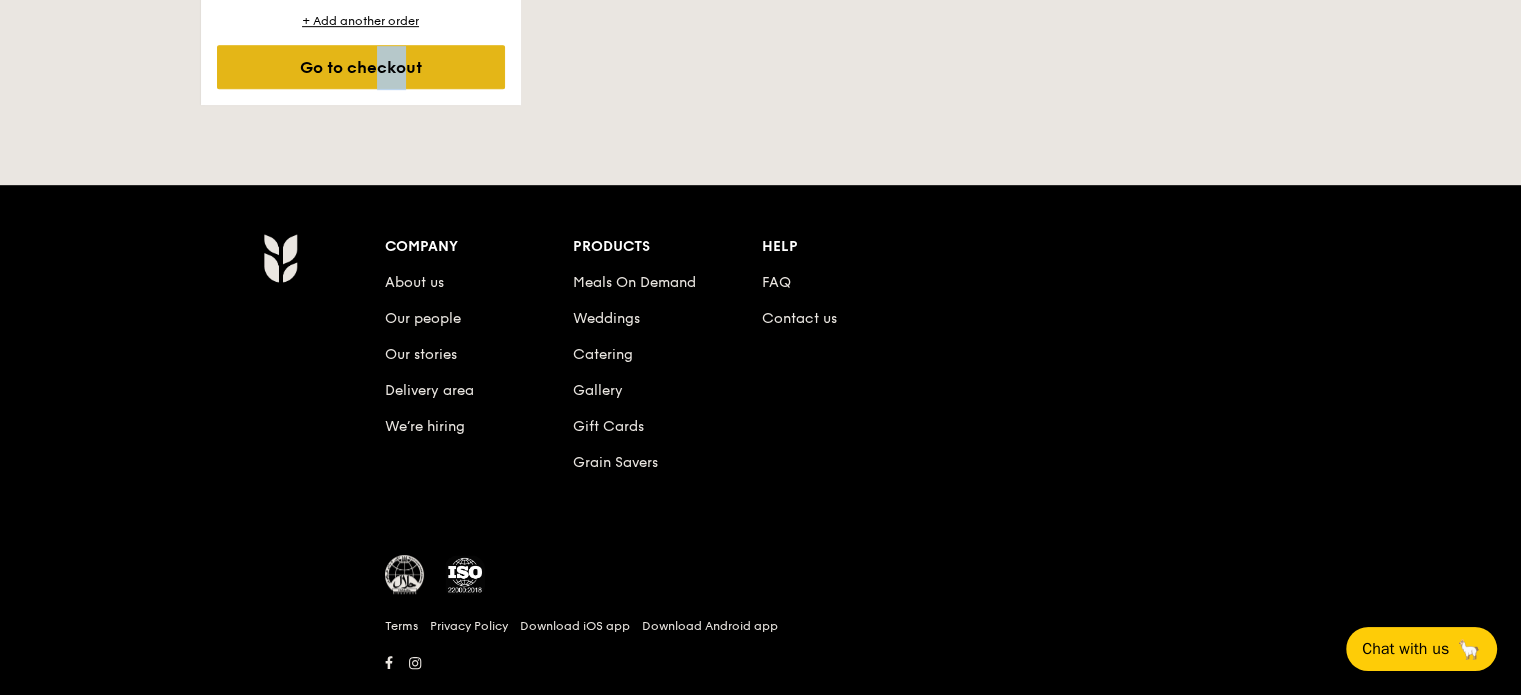 click on "Go to checkout" at bounding box center [361, 67] 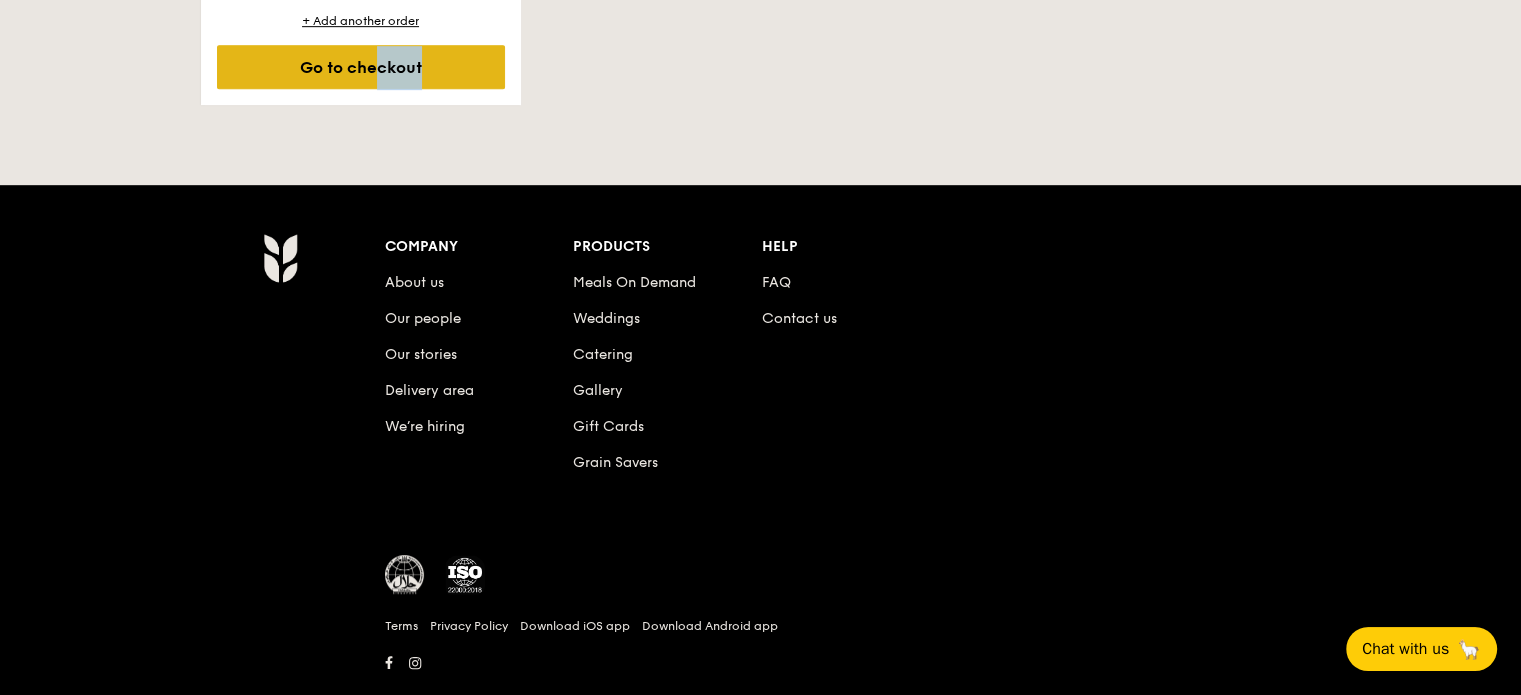 click on "Go to checkout" at bounding box center (361, 67) 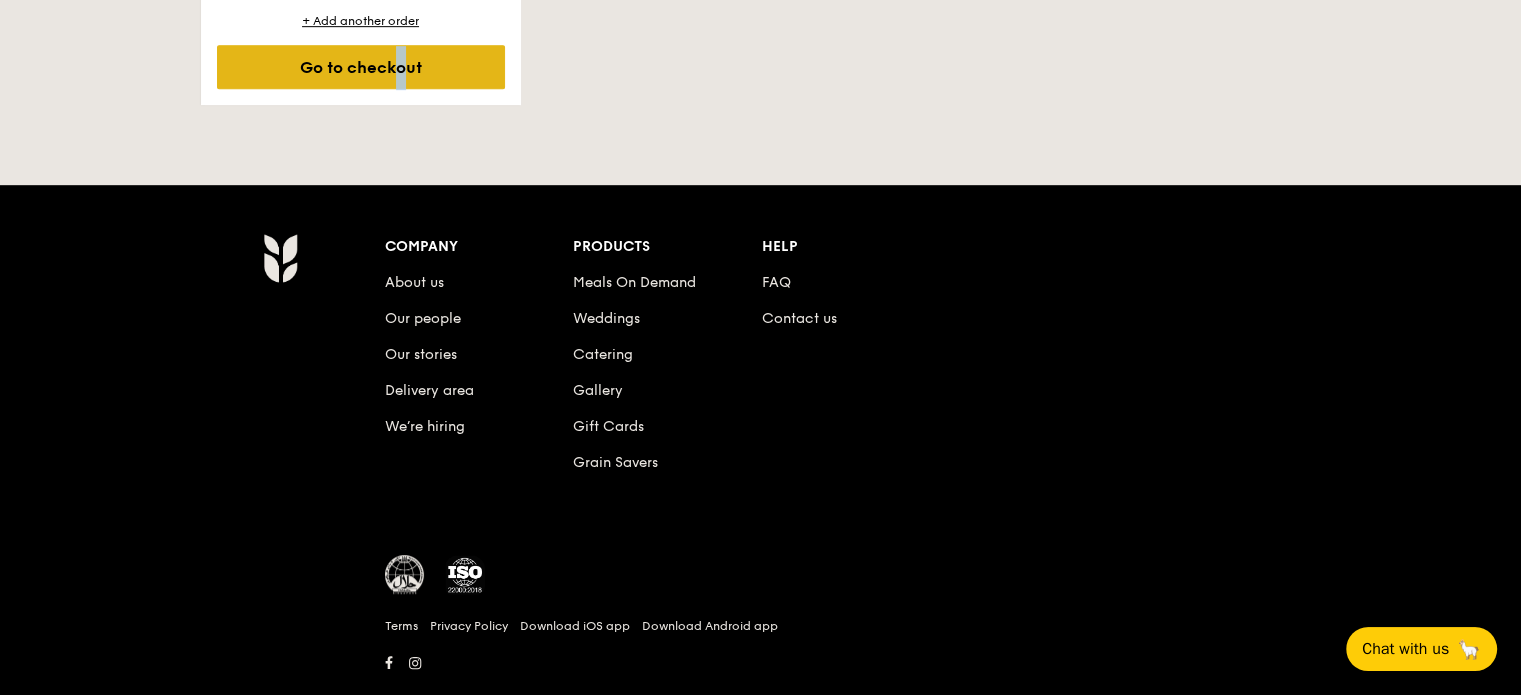 click on "Go to checkout" at bounding box center [361, 67] 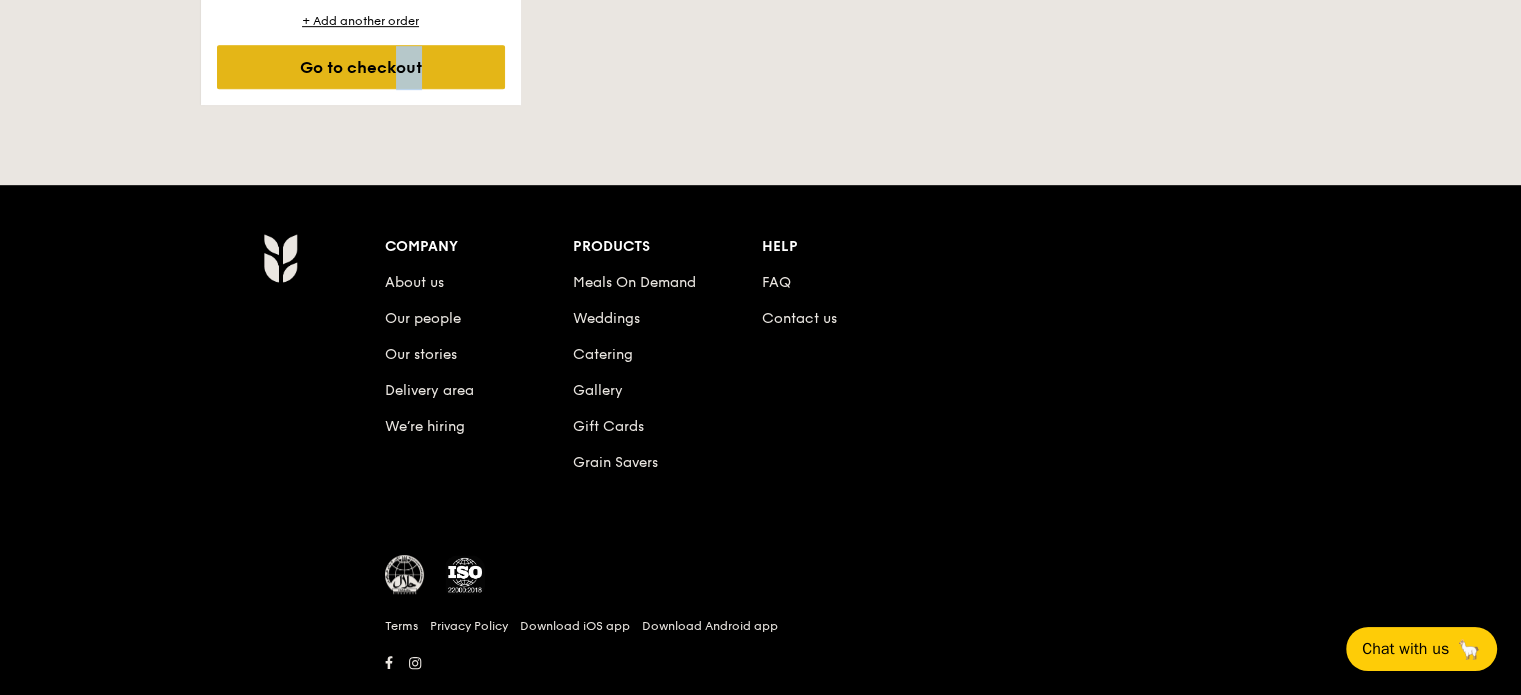 click on "Go to checkout" at bounding box center (361, 67) 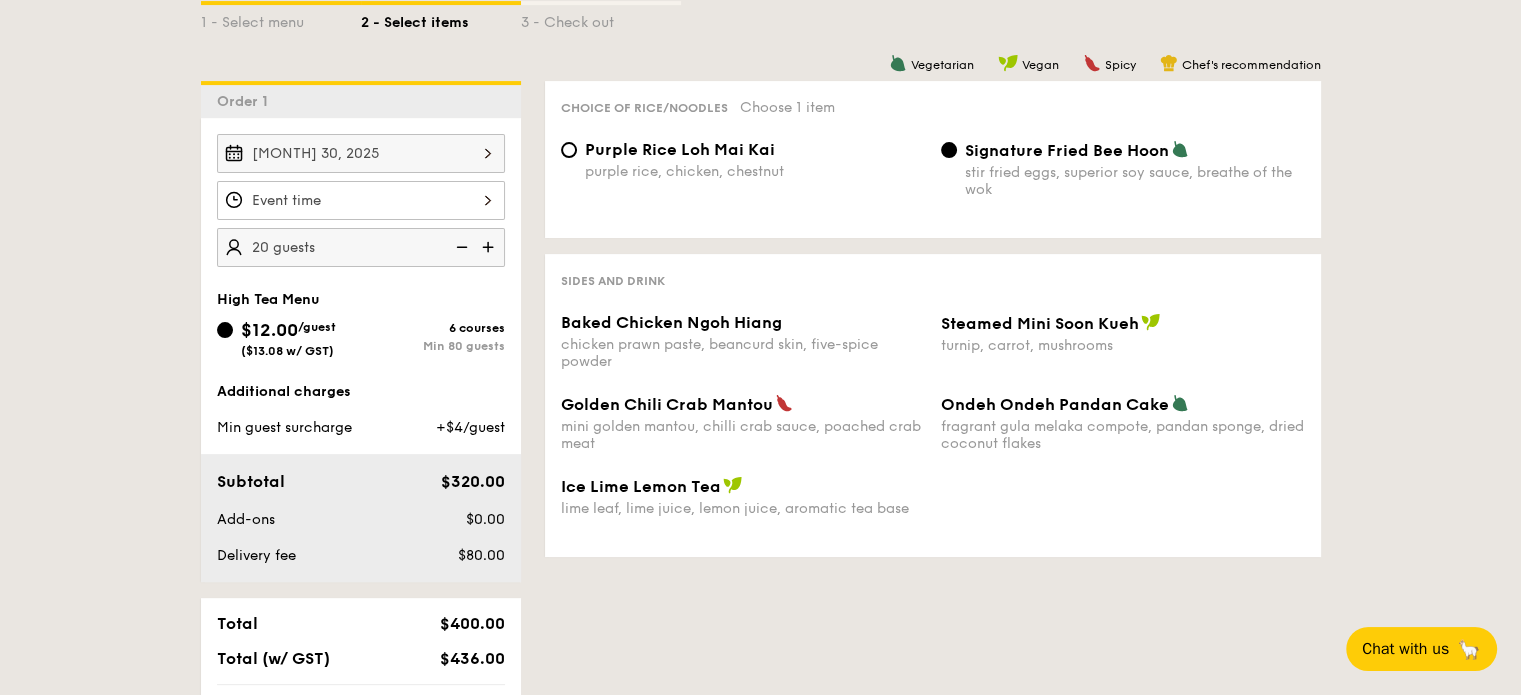 scroll, scrollTop: 500, scrollLeft: 0, axis: vertical 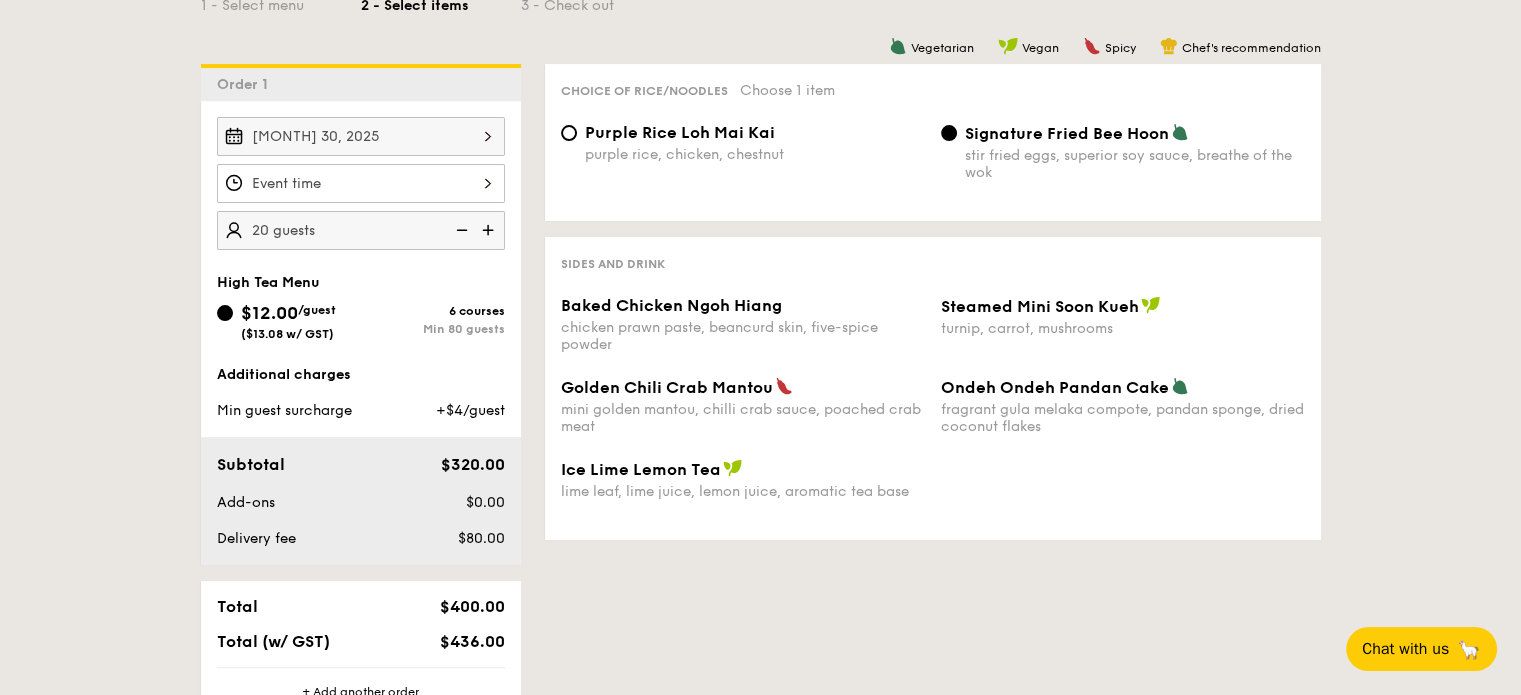 click at bounding box center (361, 183) 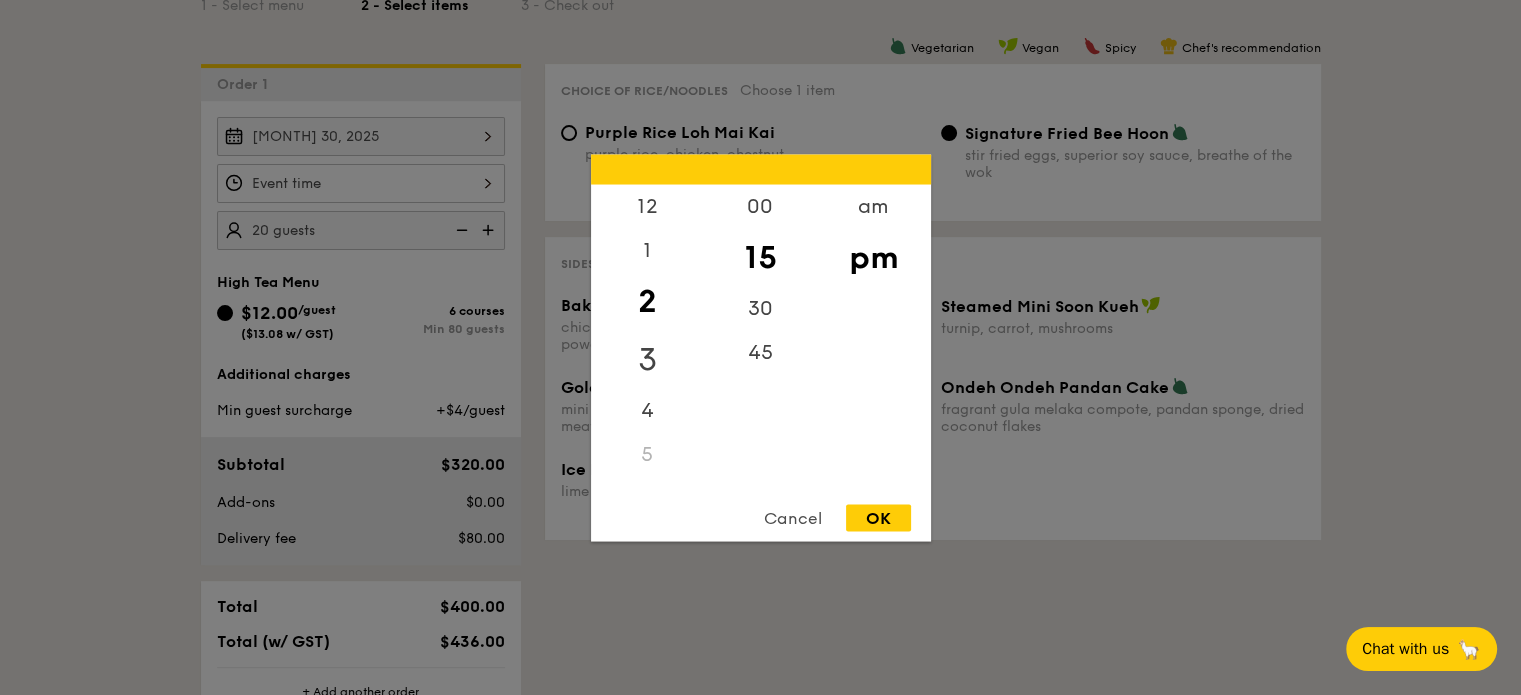 click on "3" at bounding box center [647, 359] 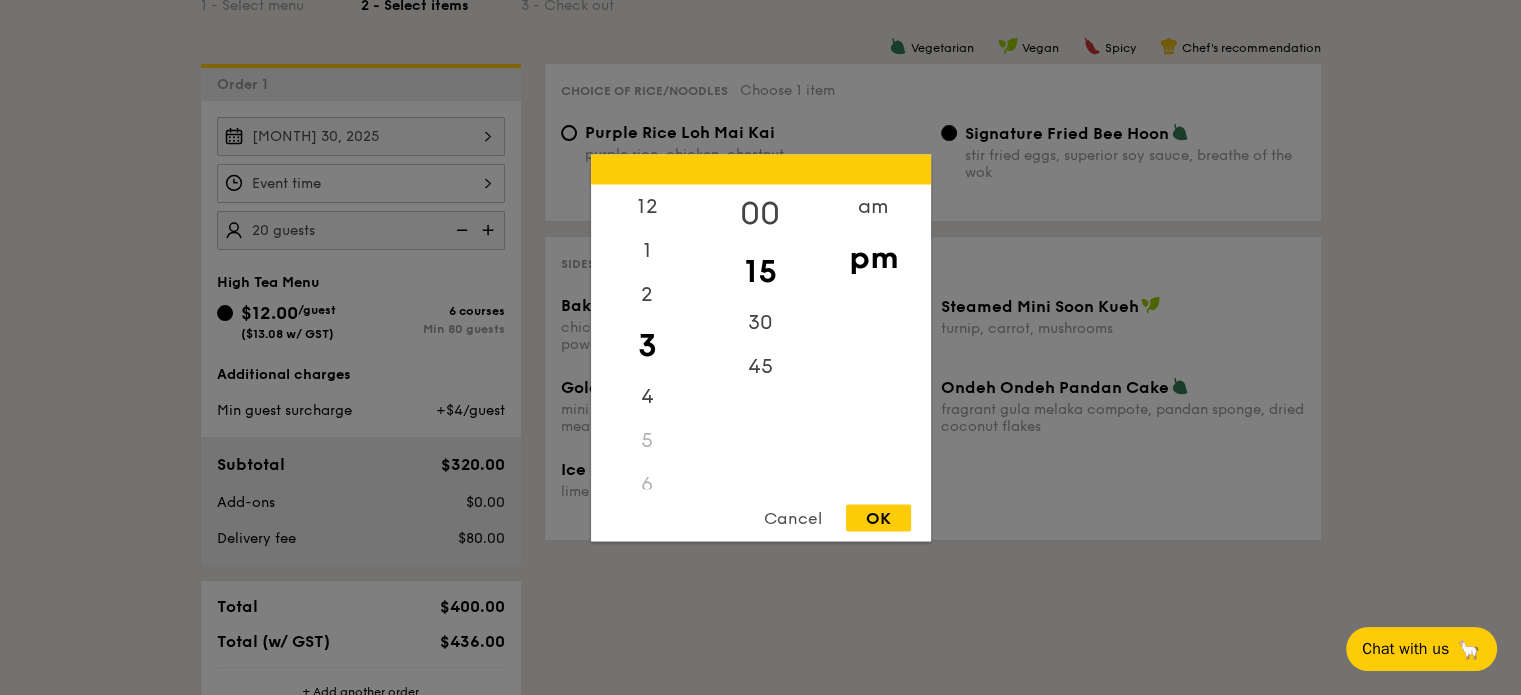 click on "00" at bounding box center (760, 213) 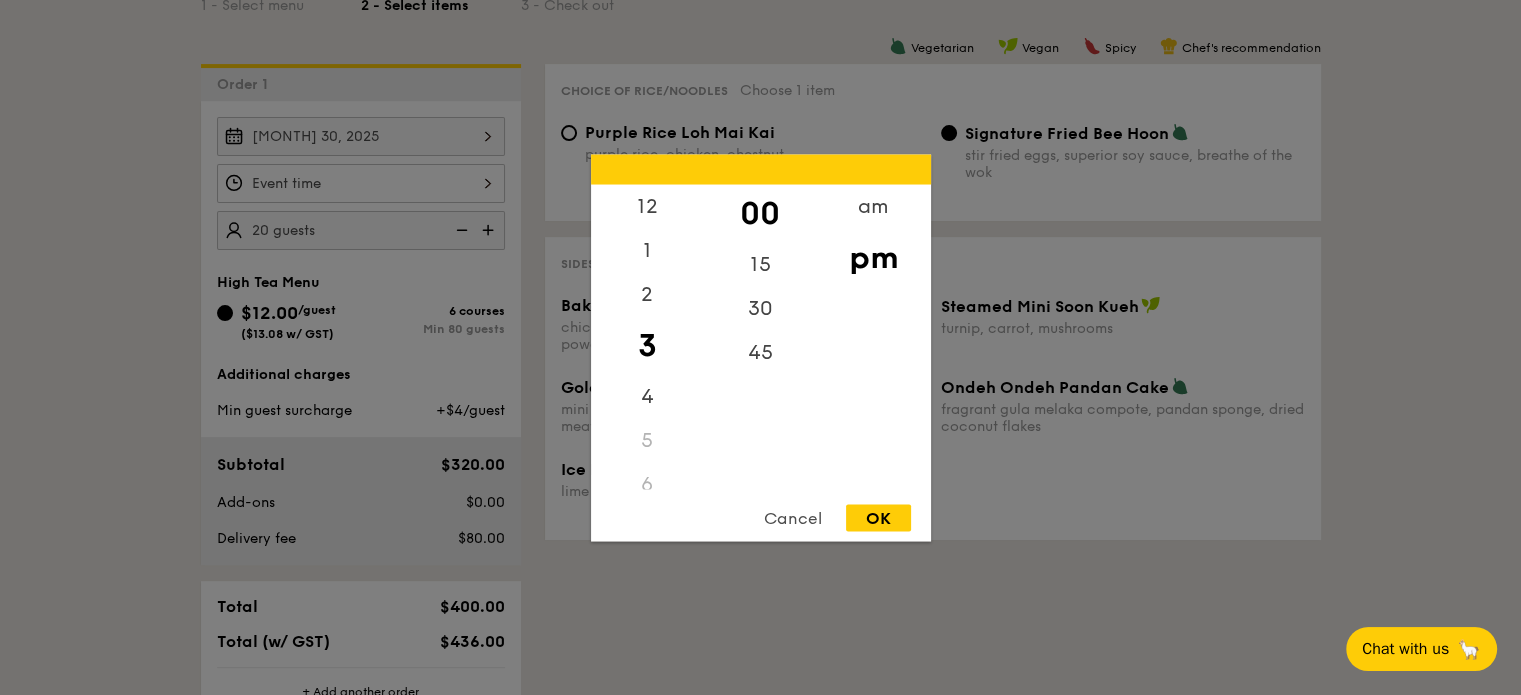 click on "OK" at bounding box center [878, 517] 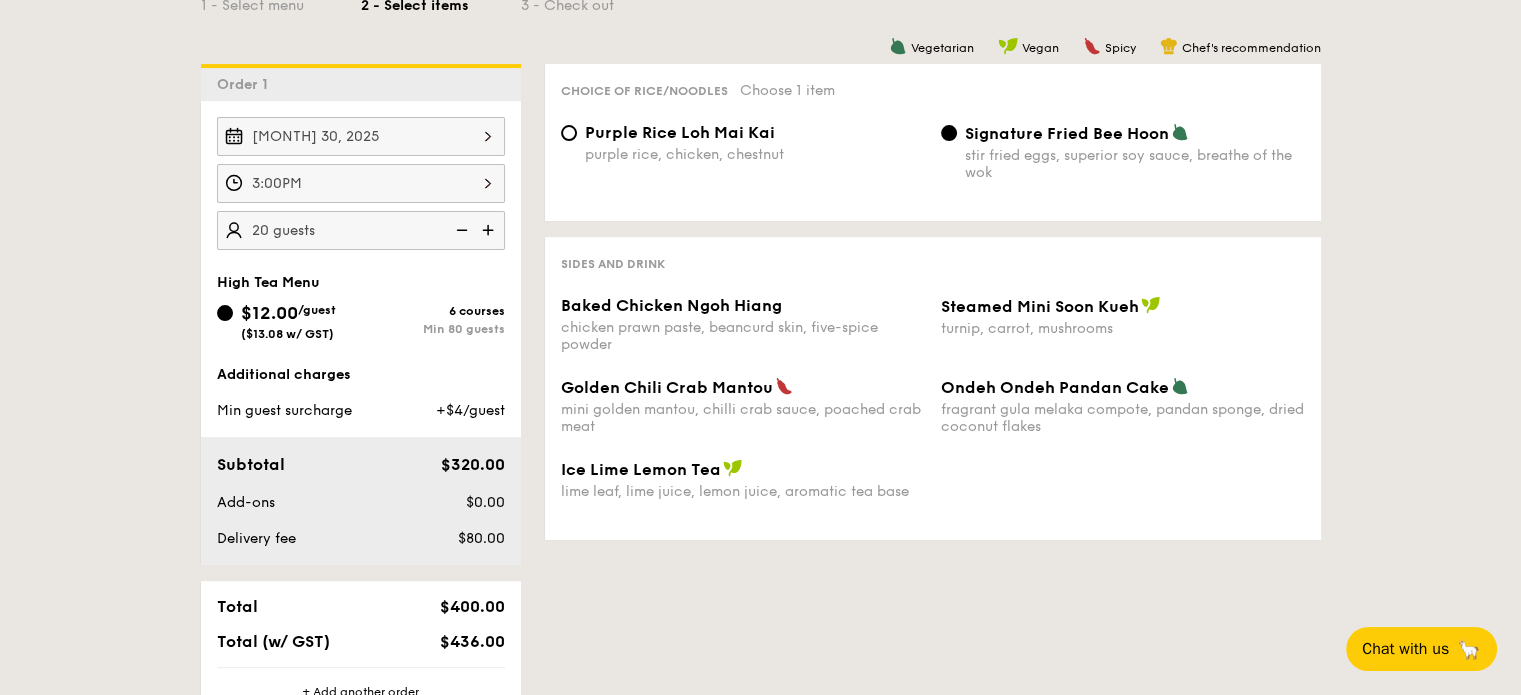click on "Order 1
[MONTH] 30, 2025        3:00PM      20 guests
High Tea Menu
$12.00
/guest
($13.08 w/ GST)
6 courses
Min 80 guests
Additional charges
Min guest surcharge
+$4/guest
Subtotal
$320.00
Add-ons
$0.00
Delivery fee
$80.00
Total
$400.00
Total (w/ GST)
$436.00
+ Add another order
Go to checkout
+ Add another order
Go to checkout
- $436.00
Order 1
Edit order
Your event is at  3:00PM ,  [MONTH] 30, 2025 .
20 guests
$12/guest
Min guest surcharge
+$4/guest" at bounding box center (761, 356) 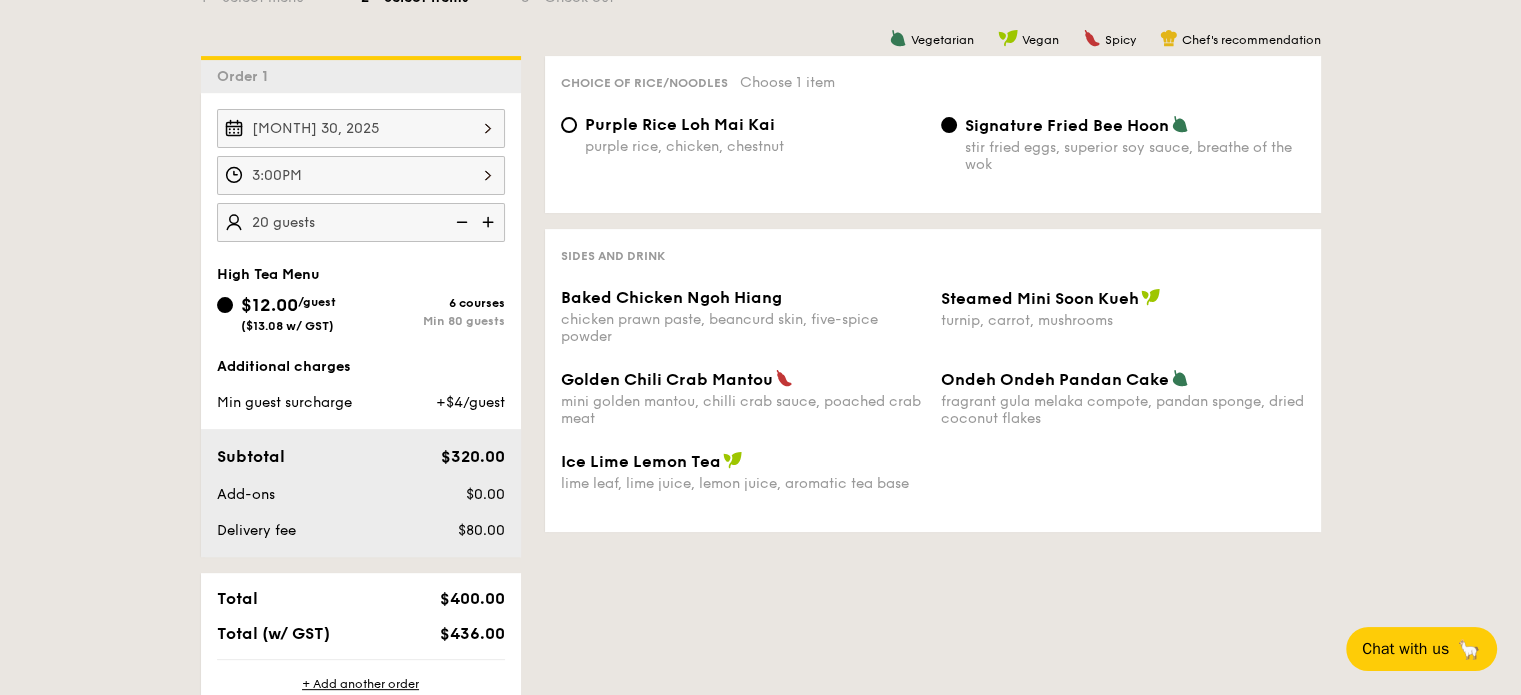 scroll, scrollTop: 1000, scrollLeft: 0, axis: vertical 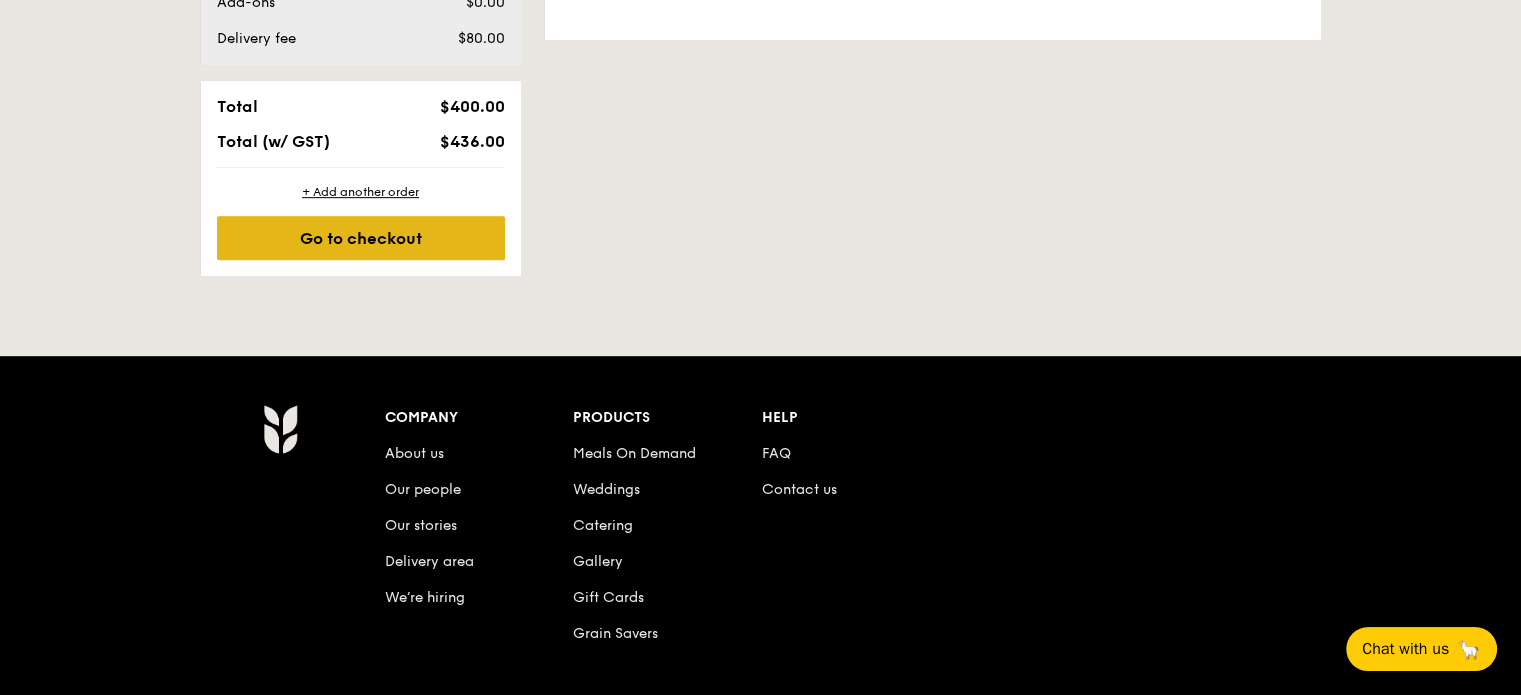 click on "Go to checkout" at bounding box center [361, 238] 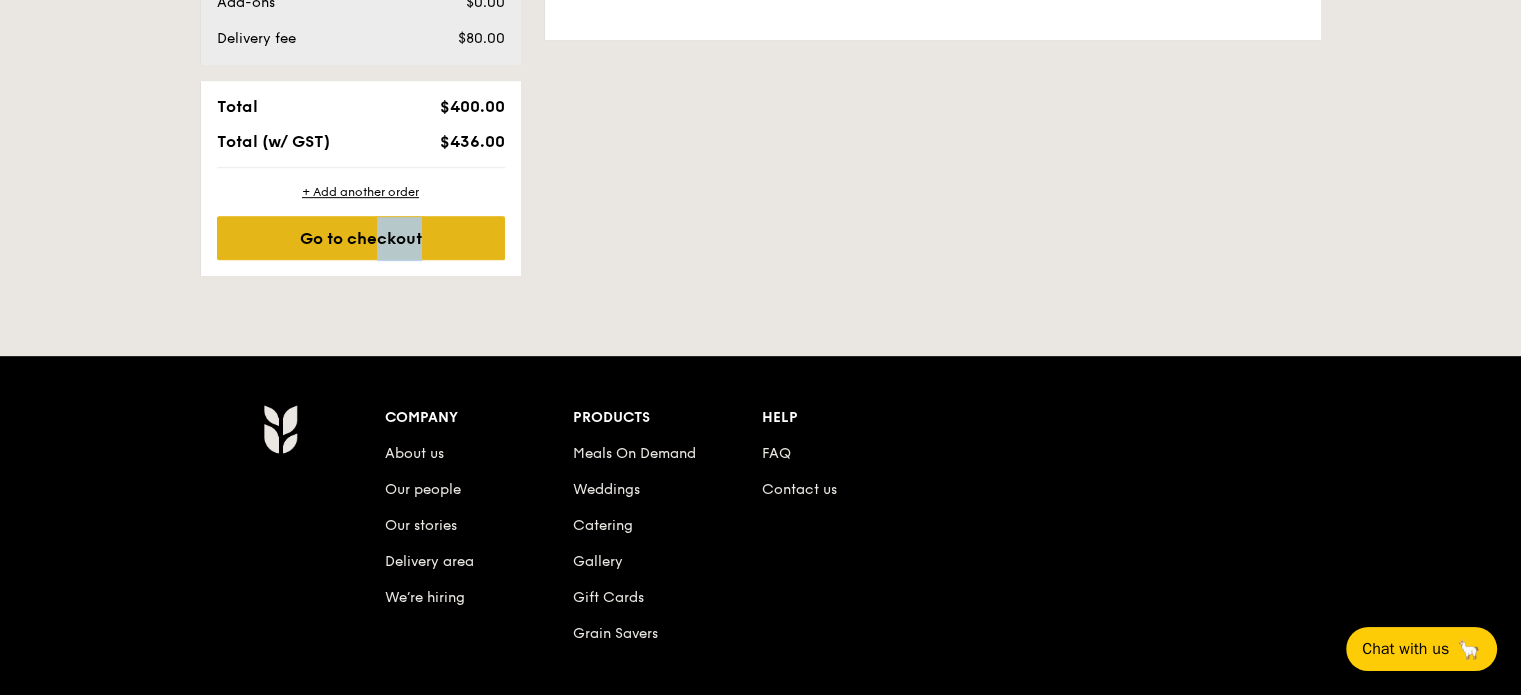 click on "Go to checkout" at bounding box center [361, 238] 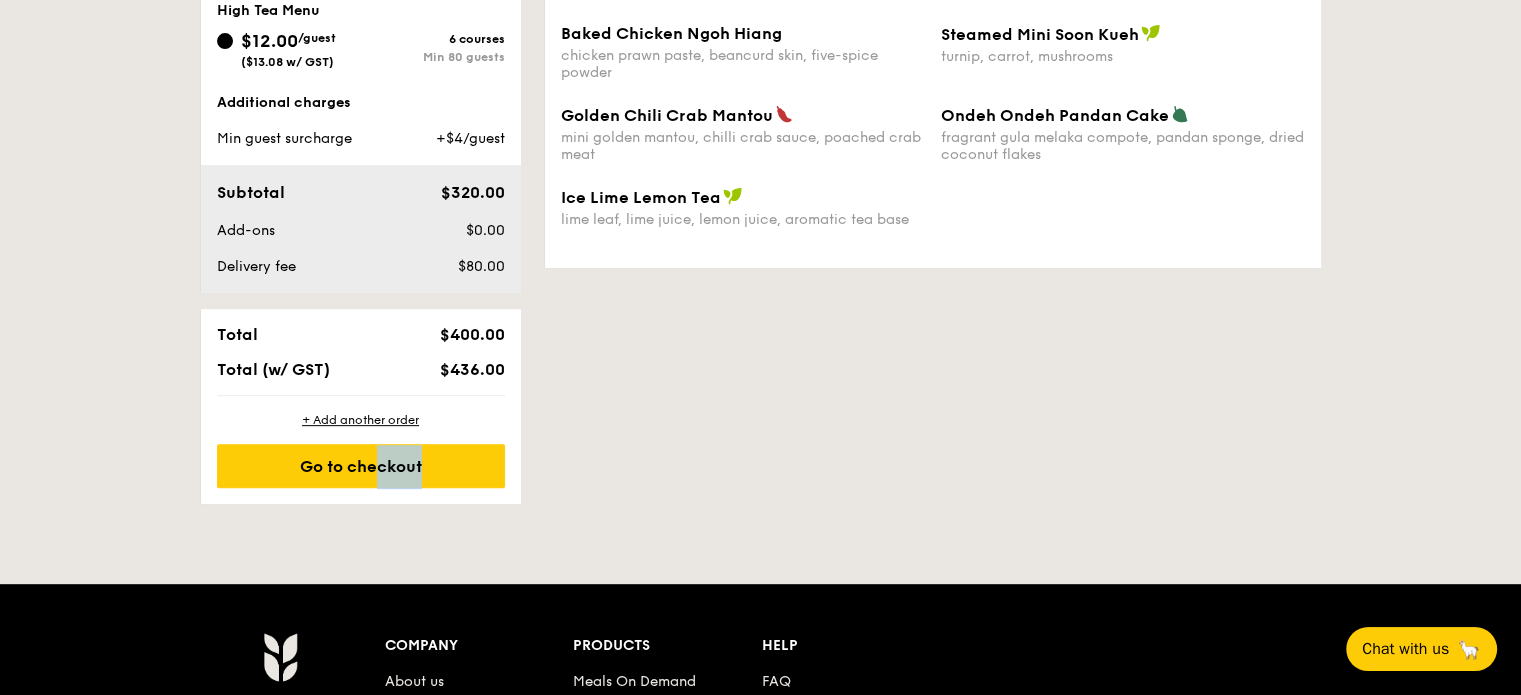 scroll, scrollTop: 900, scrollLeft: 0, axis: vertical 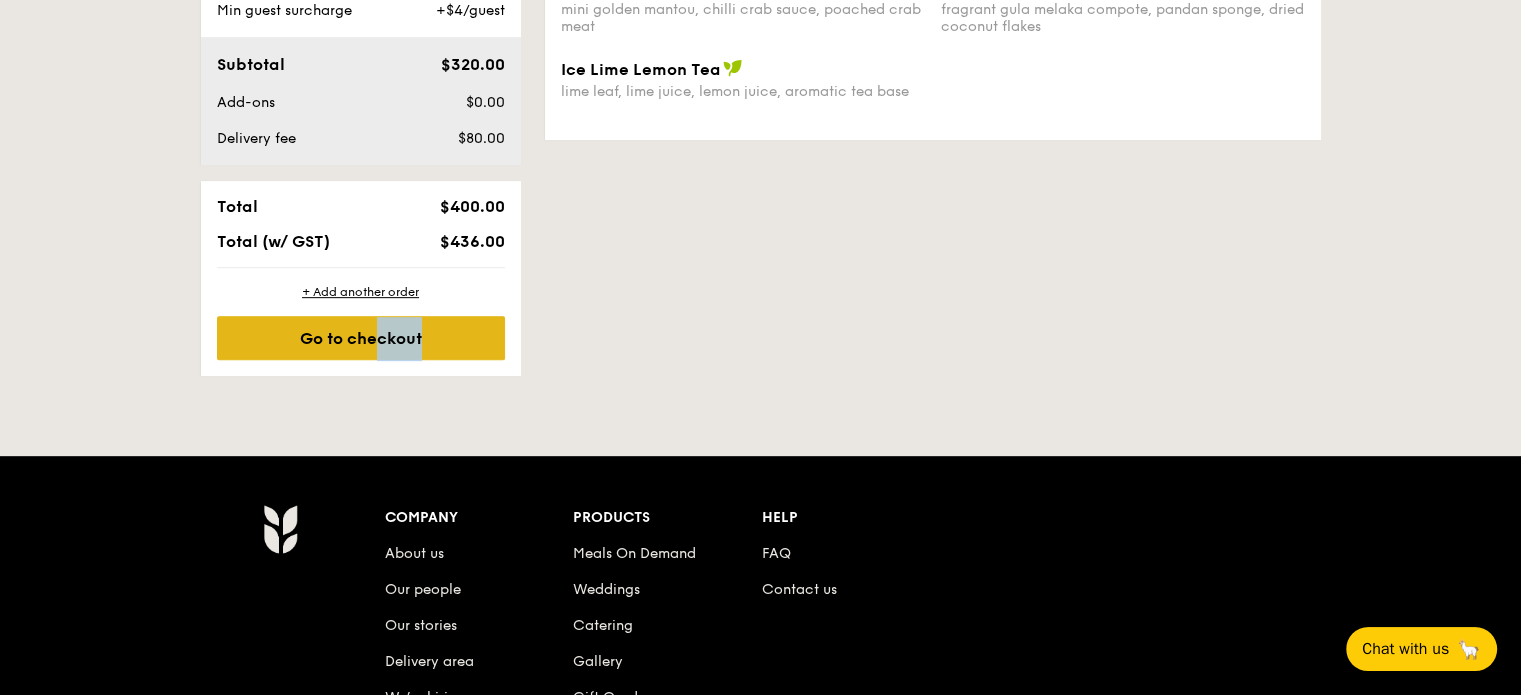 click on "Go to checkout" at bounding box center (361, 338) 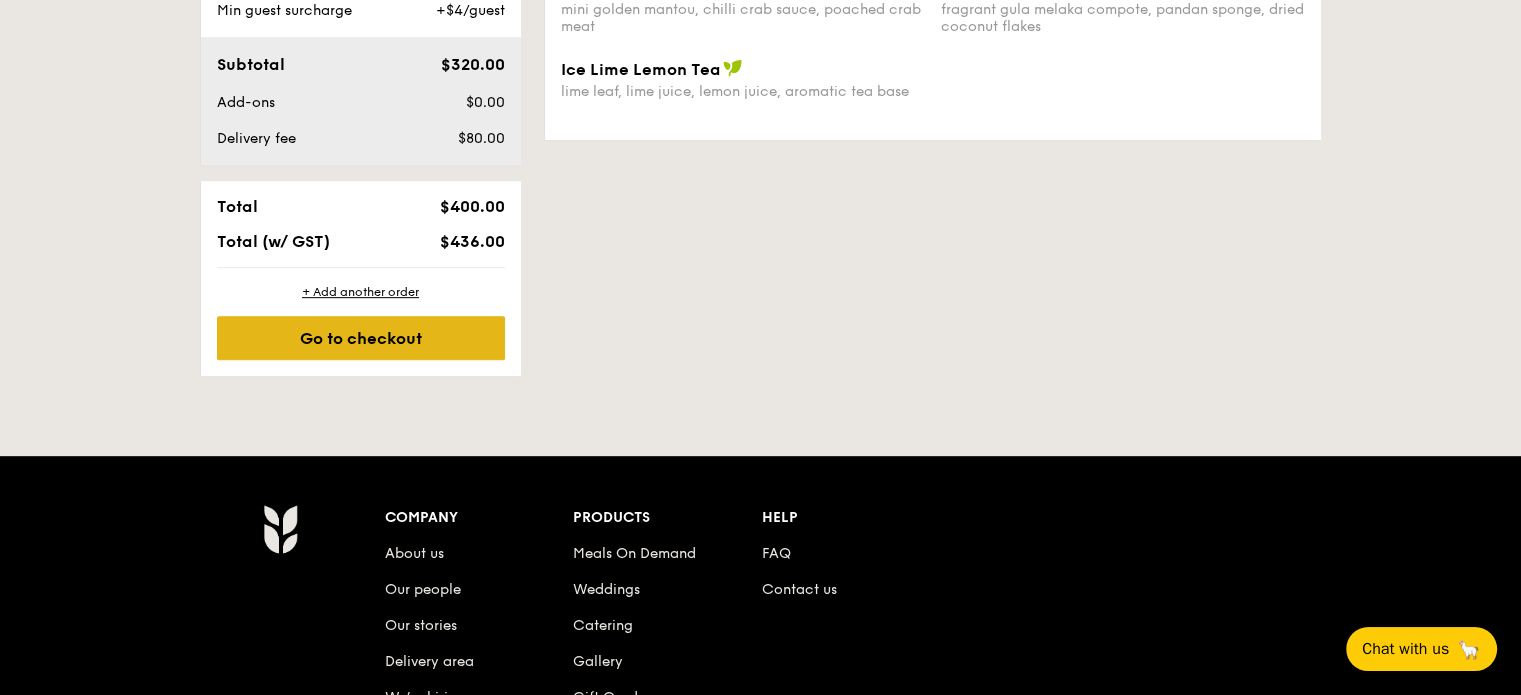 click on "Go to checkout" at bounding box center (361, 338) 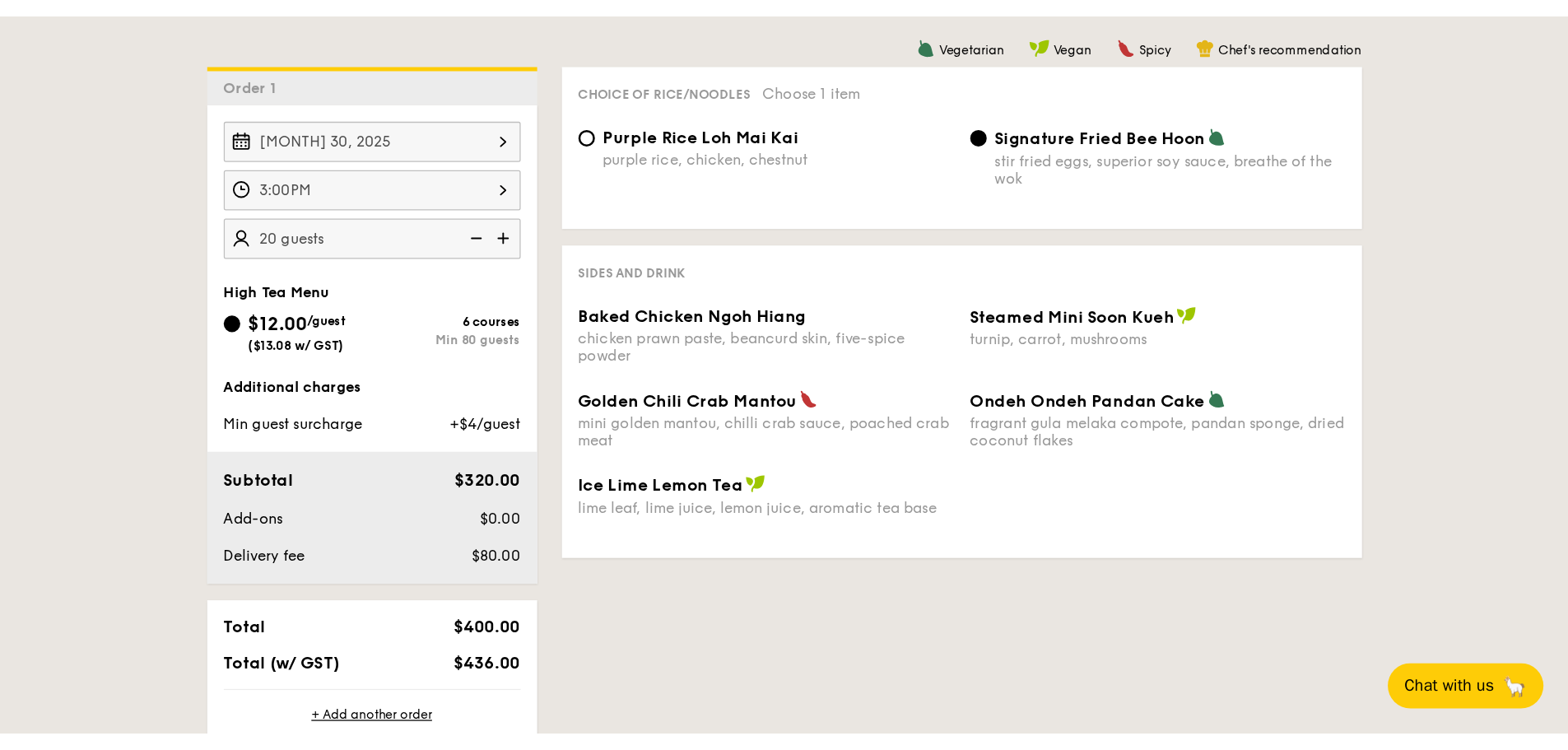 scroll, scrollTop: 424, scrollLeft: 0, axis: vertical 